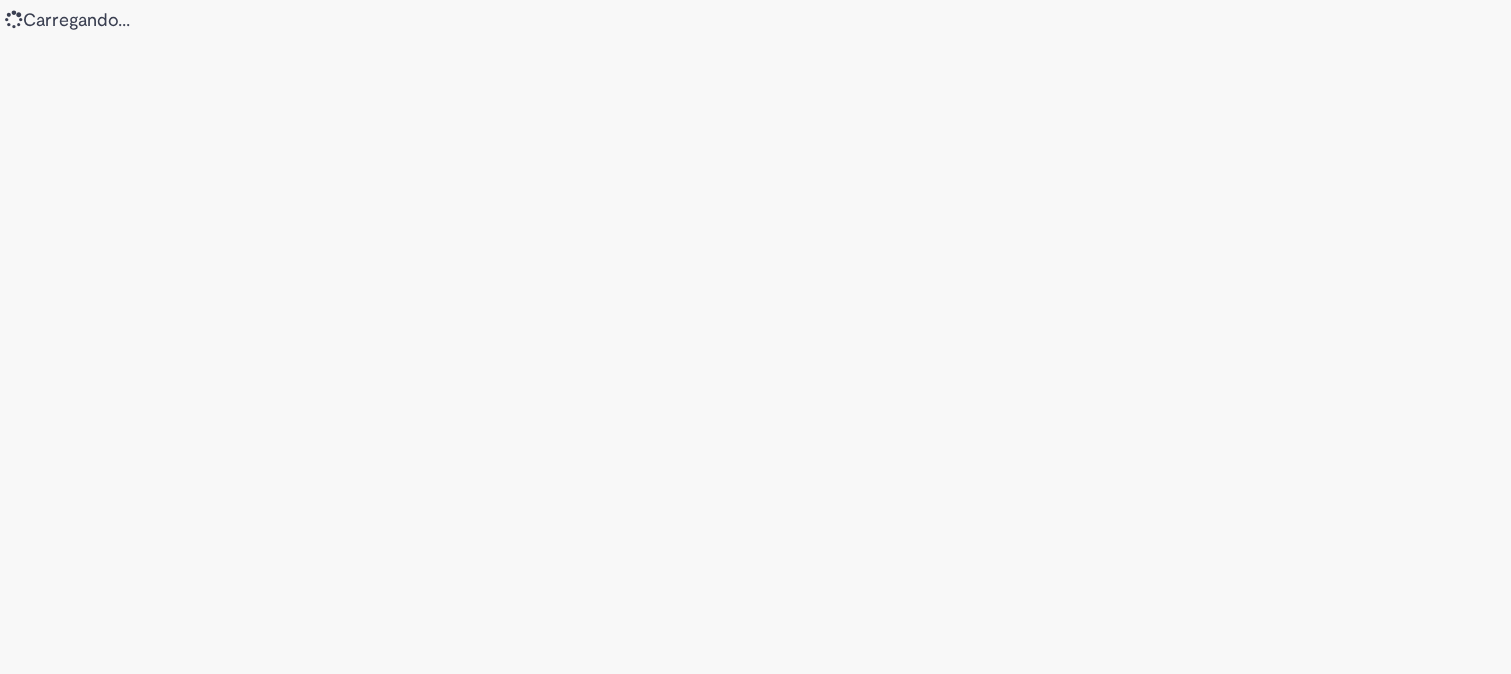scroll, scrollTop: 0, scrollLeft: 0, axis: both 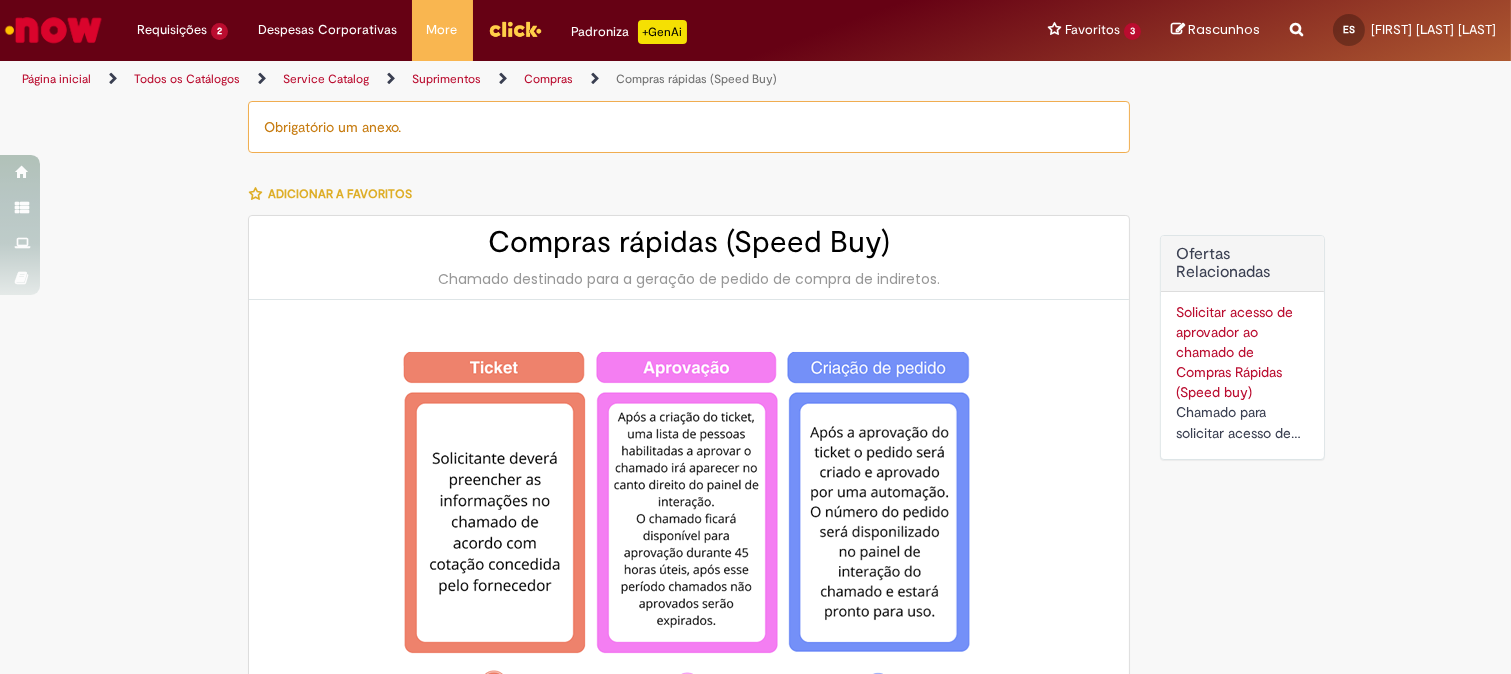 type on "**********" 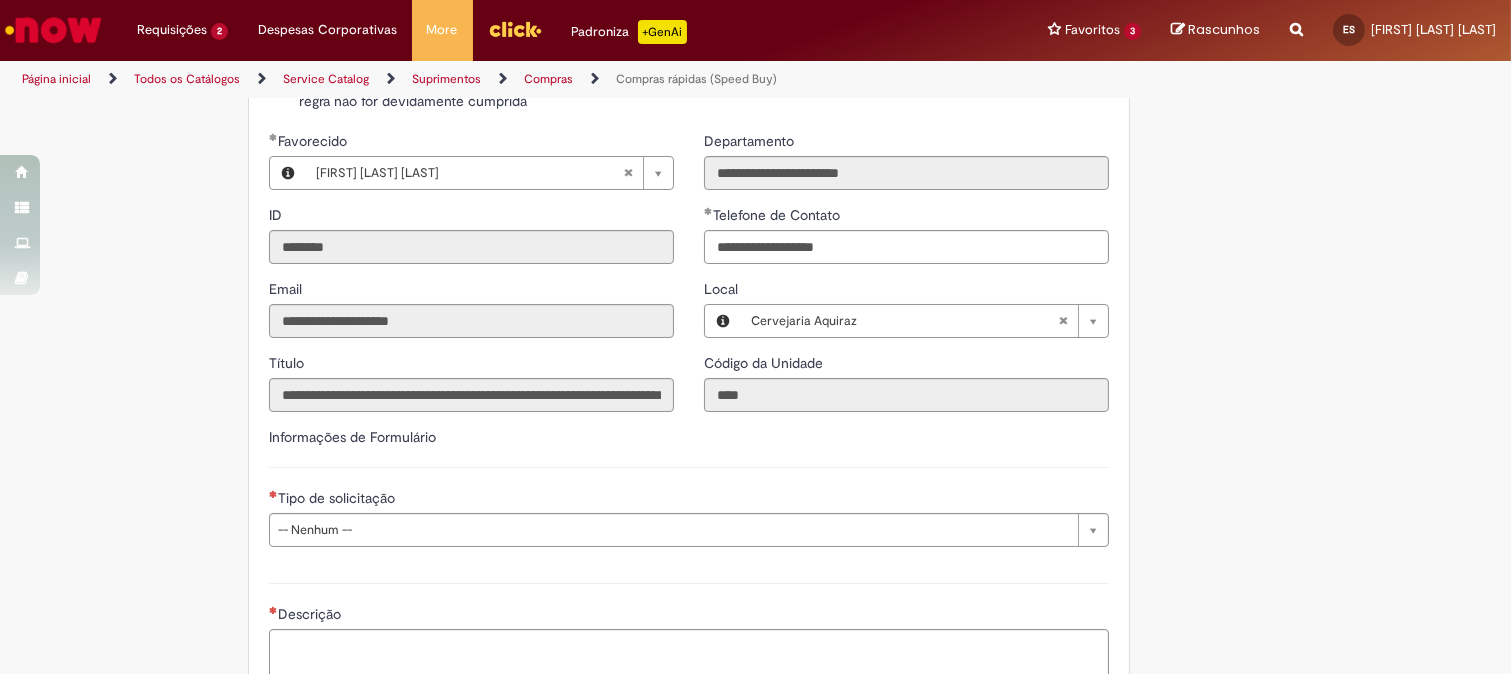 scroll, scrollTop: 2666, scrollLeft: 0, axis: vertical 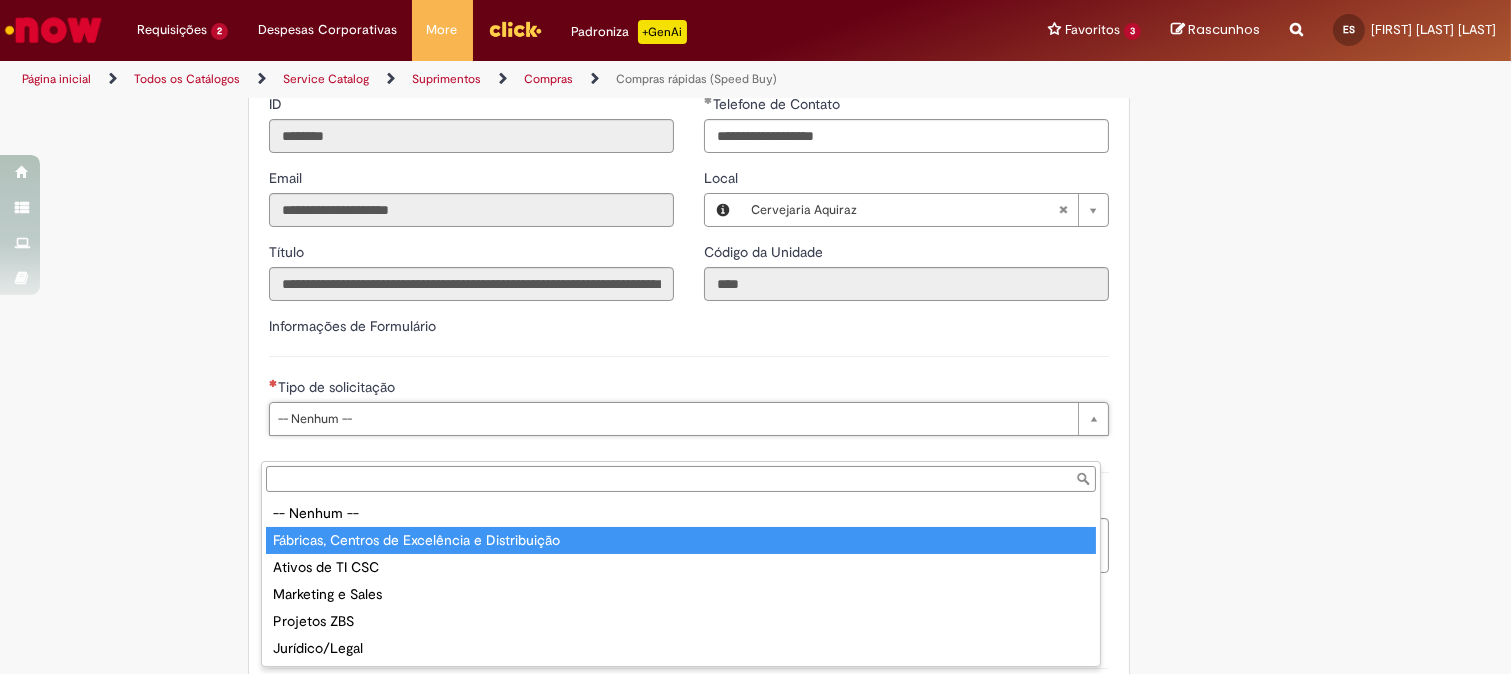 type on "**********" 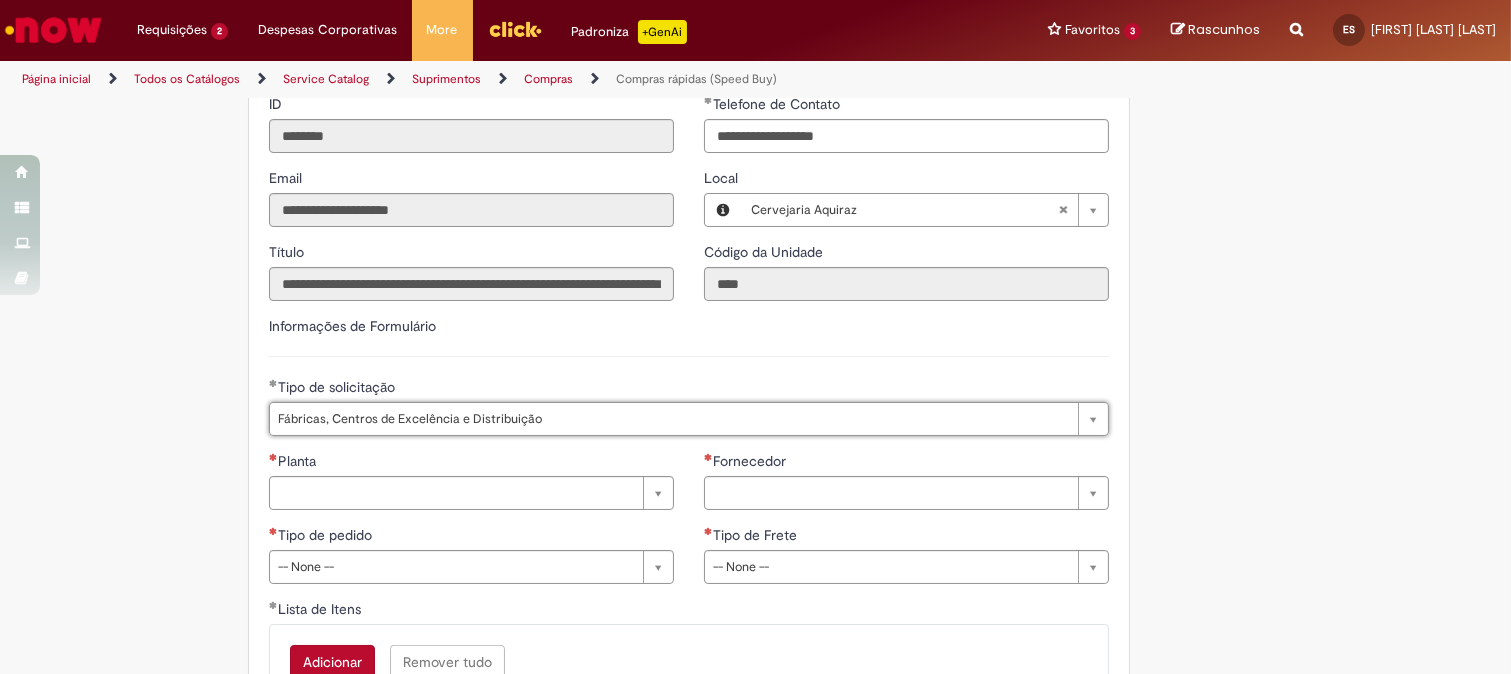 click on "Tire dúvidas com LupiAssist    +GenAI
Oi! Eu sou LupiAssist, uma Inteligência Artificial Generativa em constante aprendizado   Meu conteúdo é monitorado para trazer uma melhor experiência
Dúvidas comuns:
Só mais um instante, estou consultando nossas bases de conhecimento  e escrevendo a melhor resposta pra você!
Title
Lorem ipsum dolor sit amet    Fazer uma nova pergunta
Gerei esta resposta utilizando IA Generativa em conjunto com os nossos padrões. Em caso de divergência, os documentos oficiais prevalecerão.
Saiba mais em:
Ou ligue para:
E aí, te ajudei?
Sim, obrigado!" at bounding box center [755, -610] 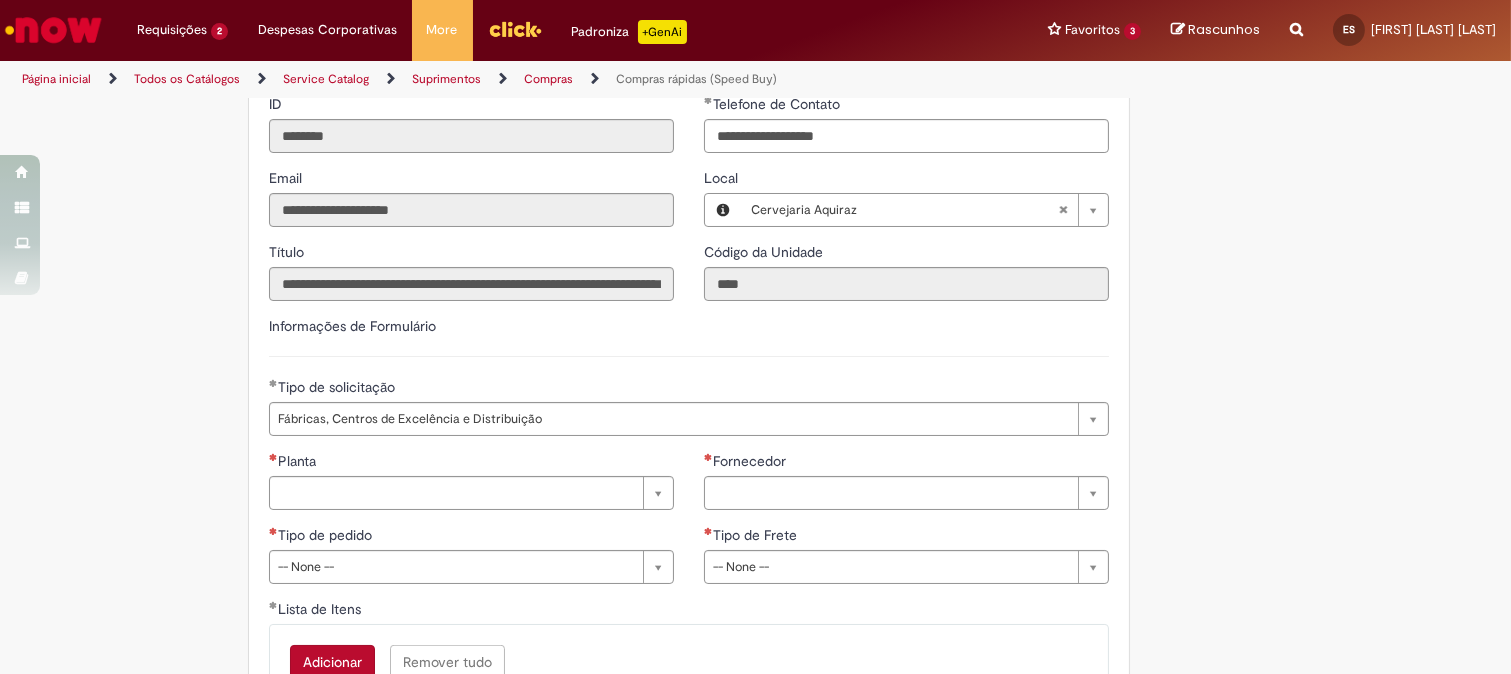 scroll, scrollTop: 2888, scrollLeft: 0, axis: vertical 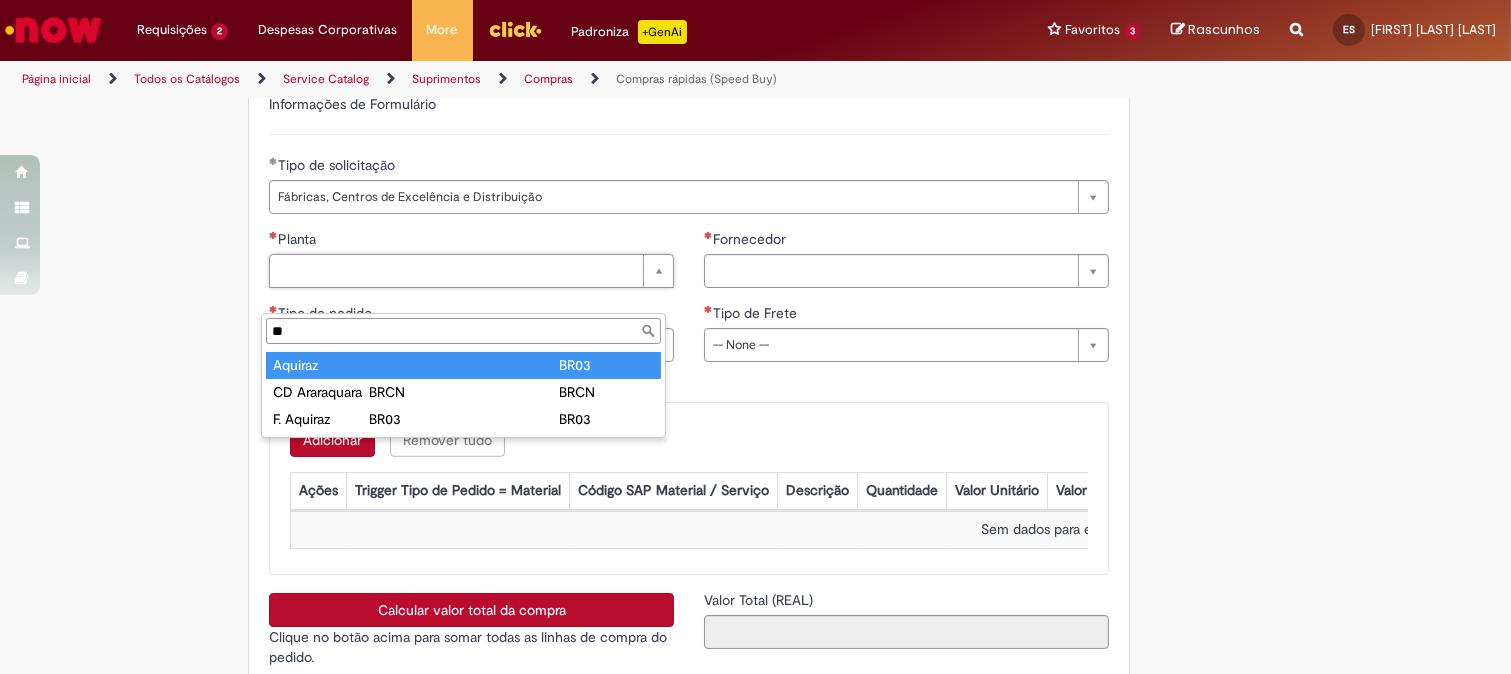 type on "**" 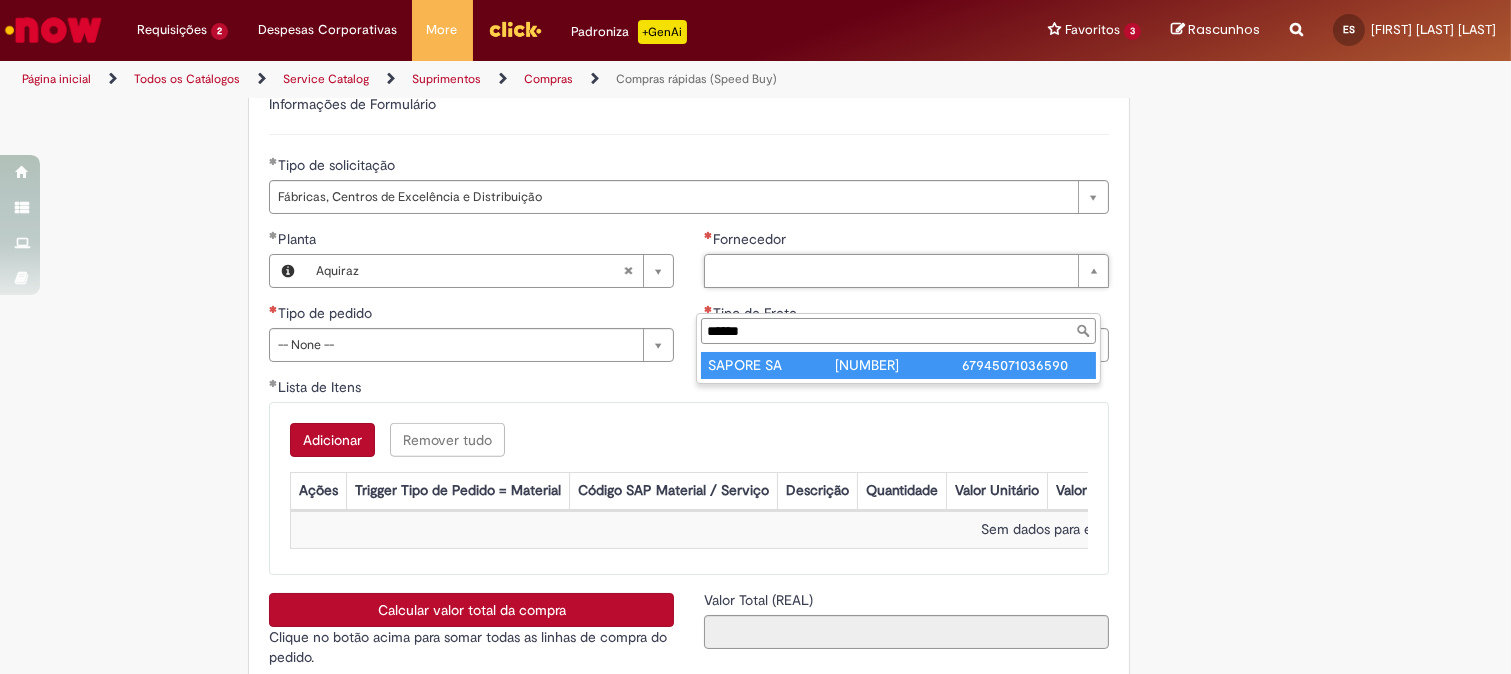 type on "******" 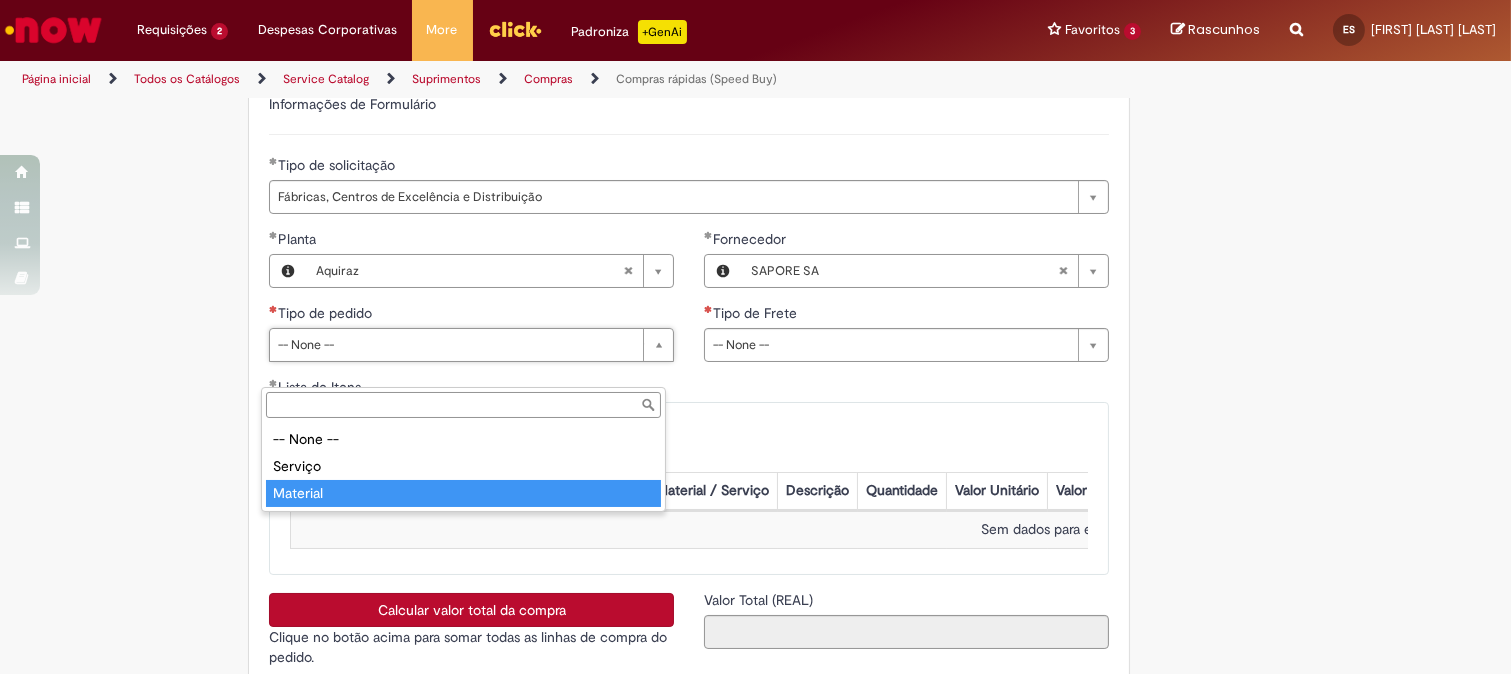 type on "********" 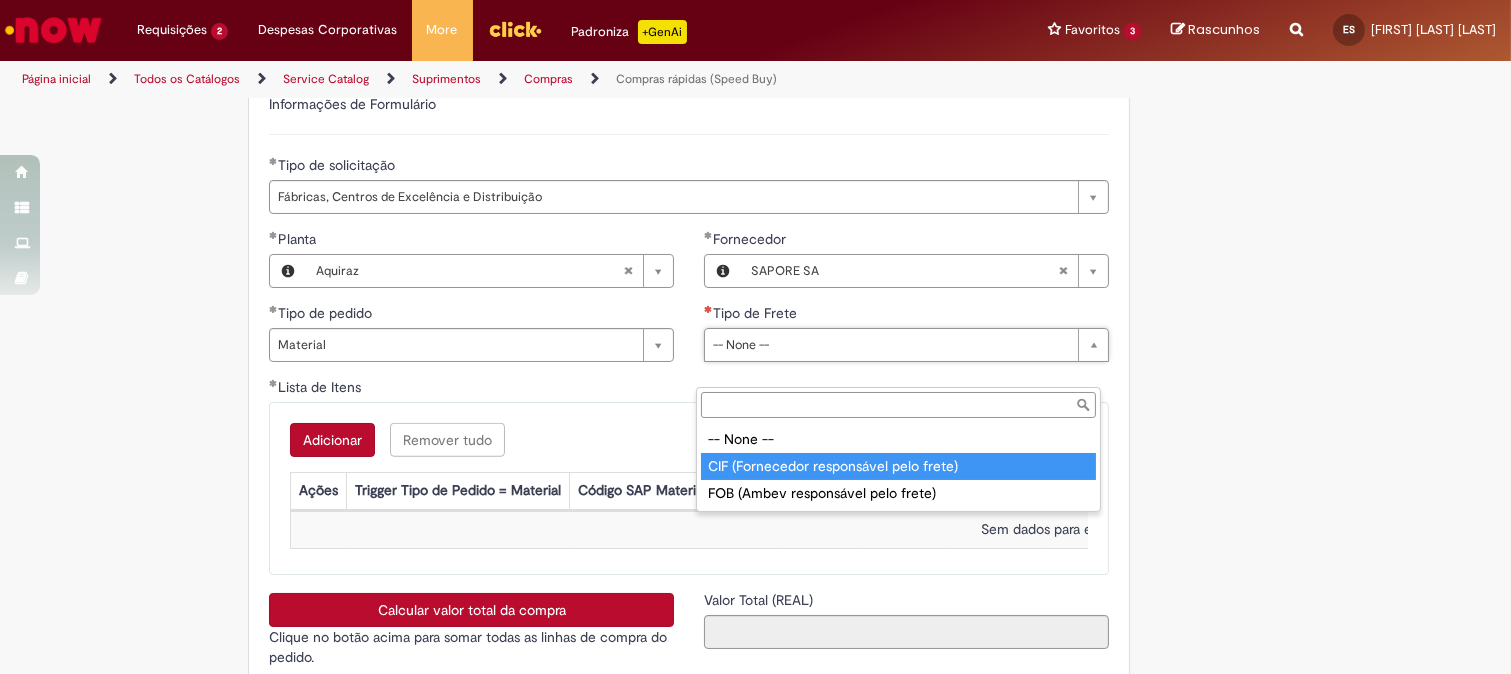 type on "**********" 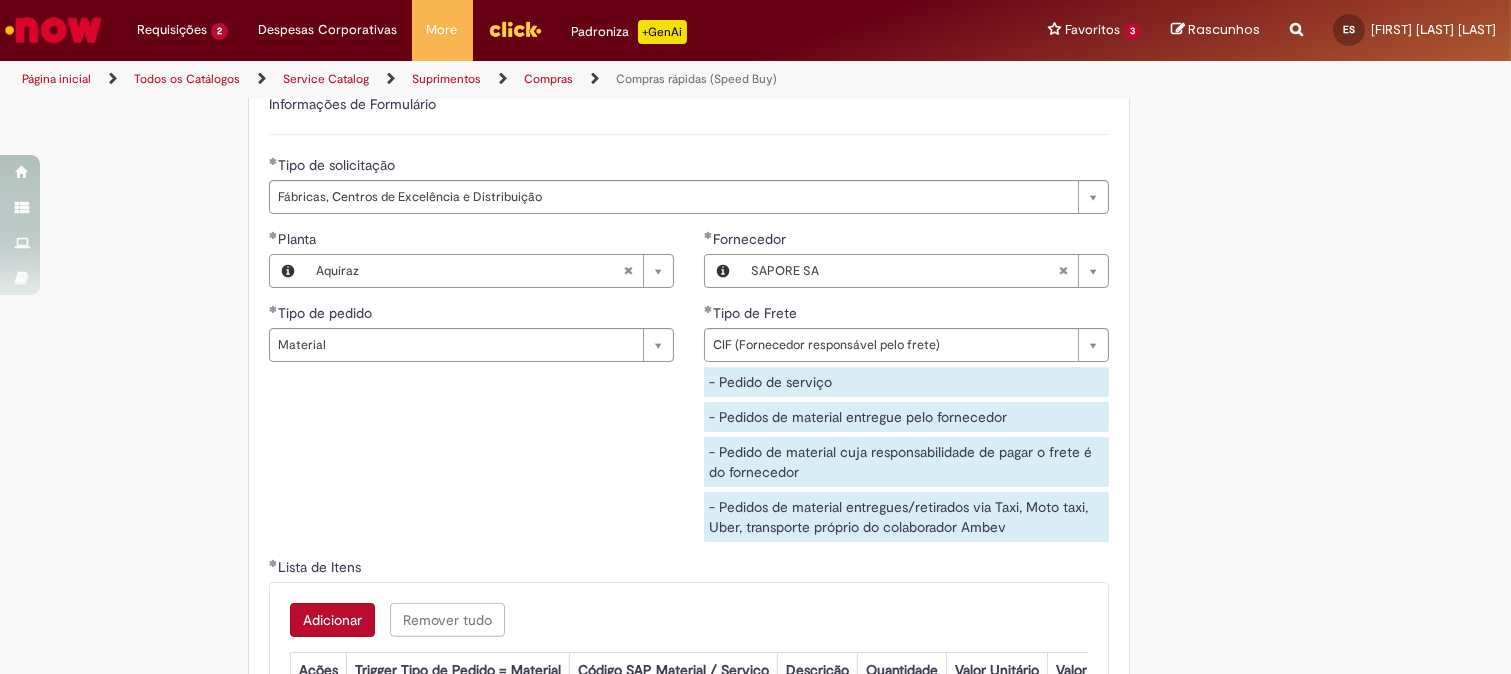 click on "Obrigatório um anexo.
Adicionar a Favoritos
Compras rápidas (Speed Buy)
Chamado destinado para a geração de pedido de compra de indiretos.
O Speed buy é a ferramenta oficial para a geração de pedidos de compra que atenda aos seguintes requisitos:
Compras de material e serviço indiretos
Compras inferiores a R$13.000 *
Compras com fornecedores nacionais
Compras de material sem contrato ativo no SAP para o centro solicitado
* Essa cota é referente ao tipo de solicitação padrão de Speed buy. Os chamados com cotas especiais podem possuir valores divergentes.
Regras de Utilização
No campo “Tipo de Solicitação” selecionar a opção correspondente a sua unidade de negócio.
Solicitação Padrão de Speed buy:
Fábricas, centros de Excelência e de Distribuição:  habilitado para todos usuários ambev
Ativos   de TI:" at bounding box center (756, -742) 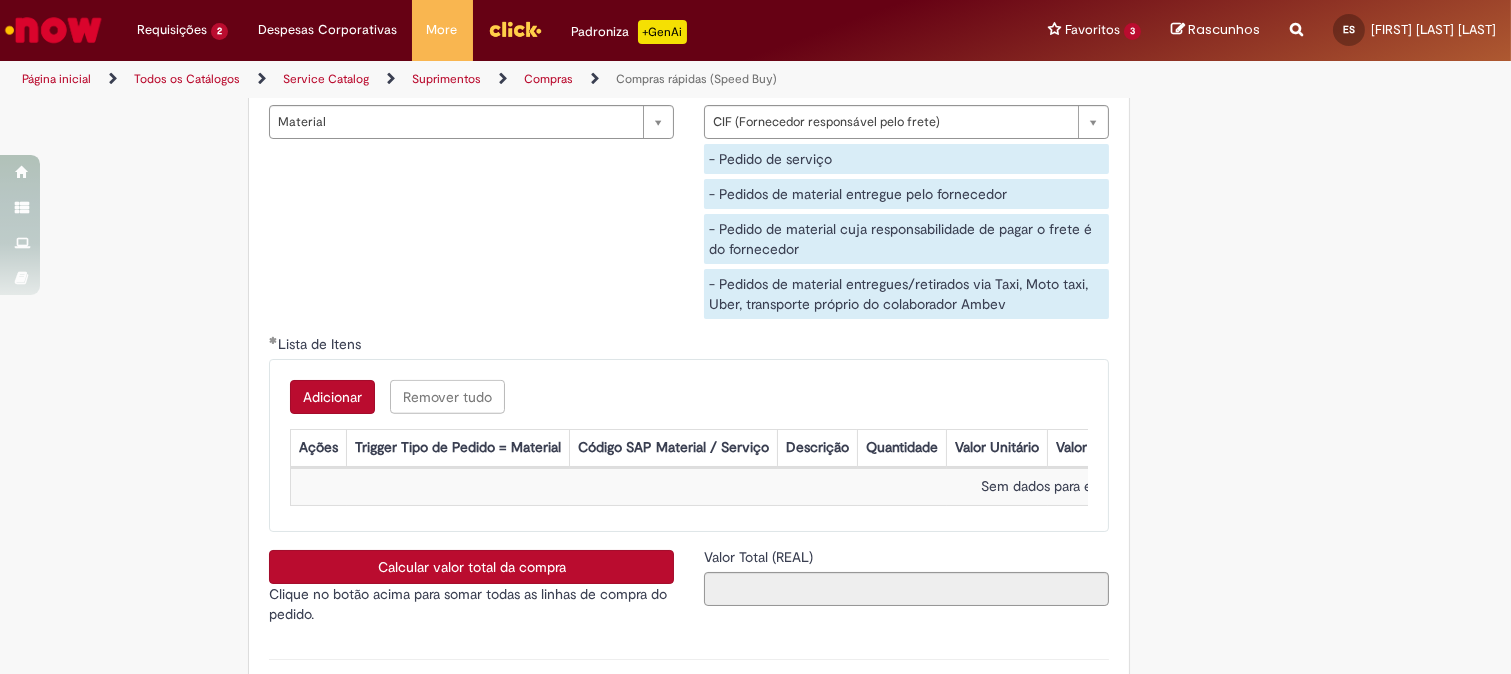 scroll, scrollTop: 3222, scrollLeft: 0, axis: vertical 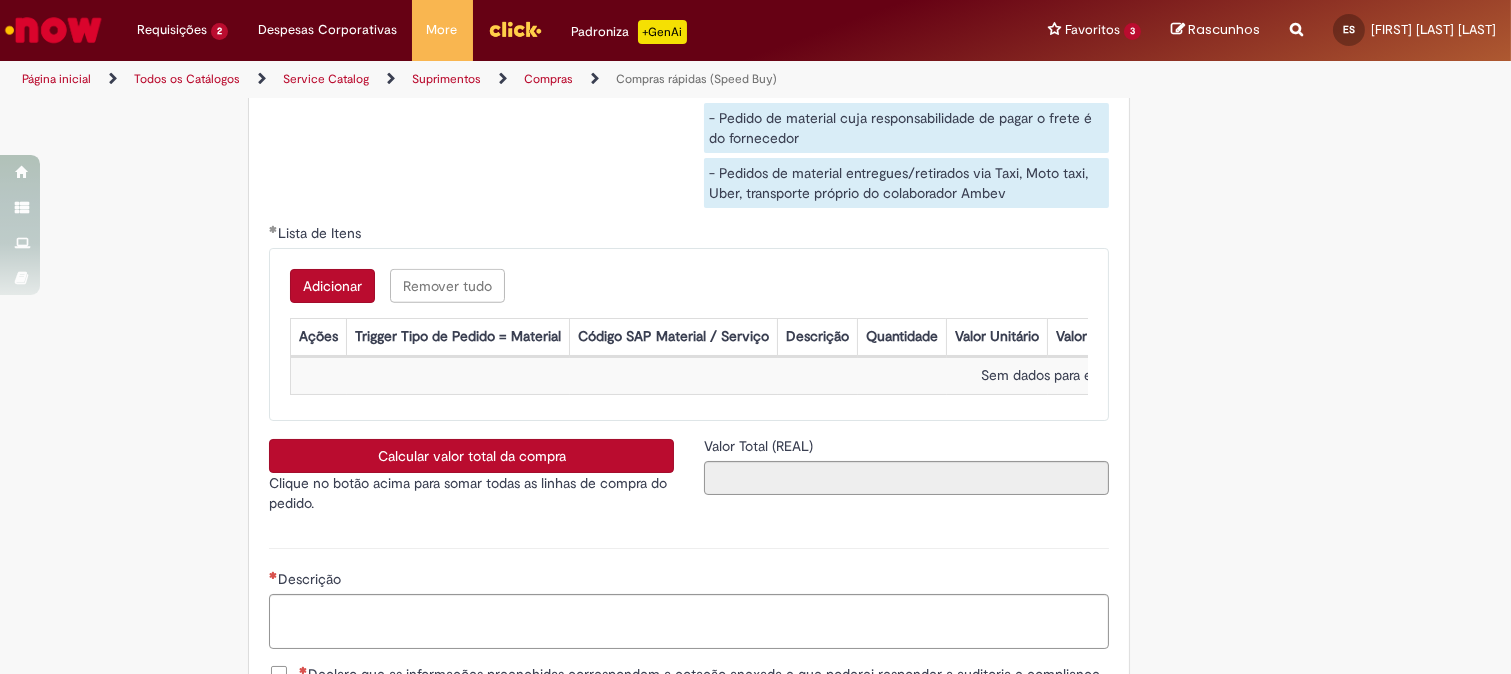click on "Adicionar" at bounding box center [332, 286] 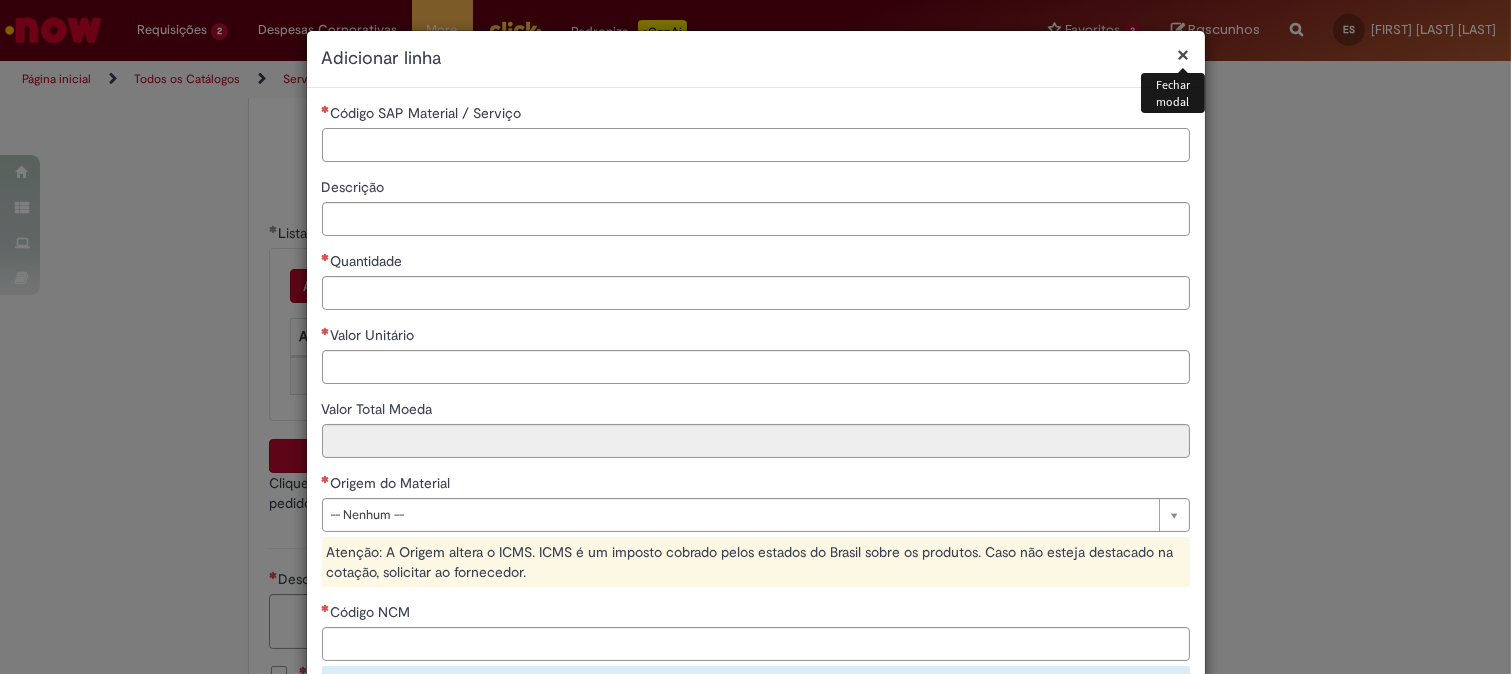 click on "Código SAP Material / Serviço" at bounding box center [756, 145] 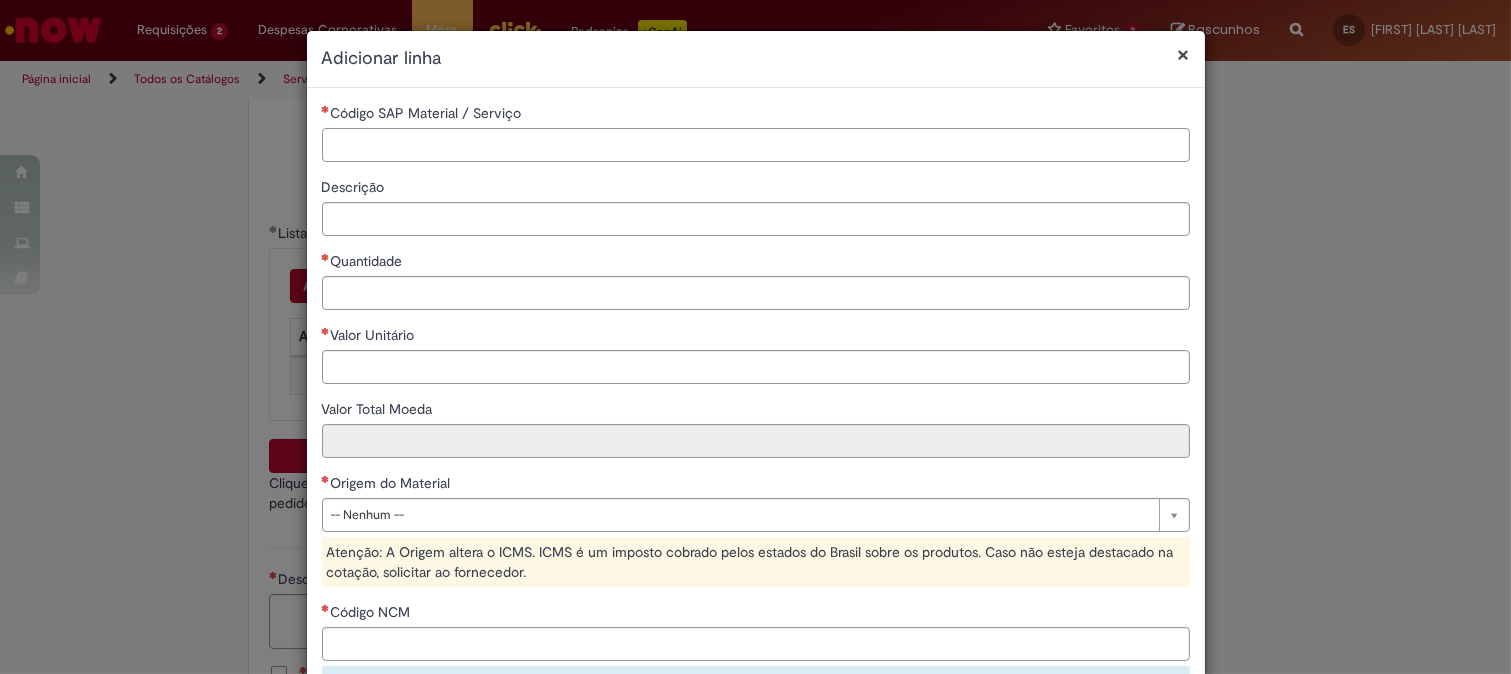 paste on "********" 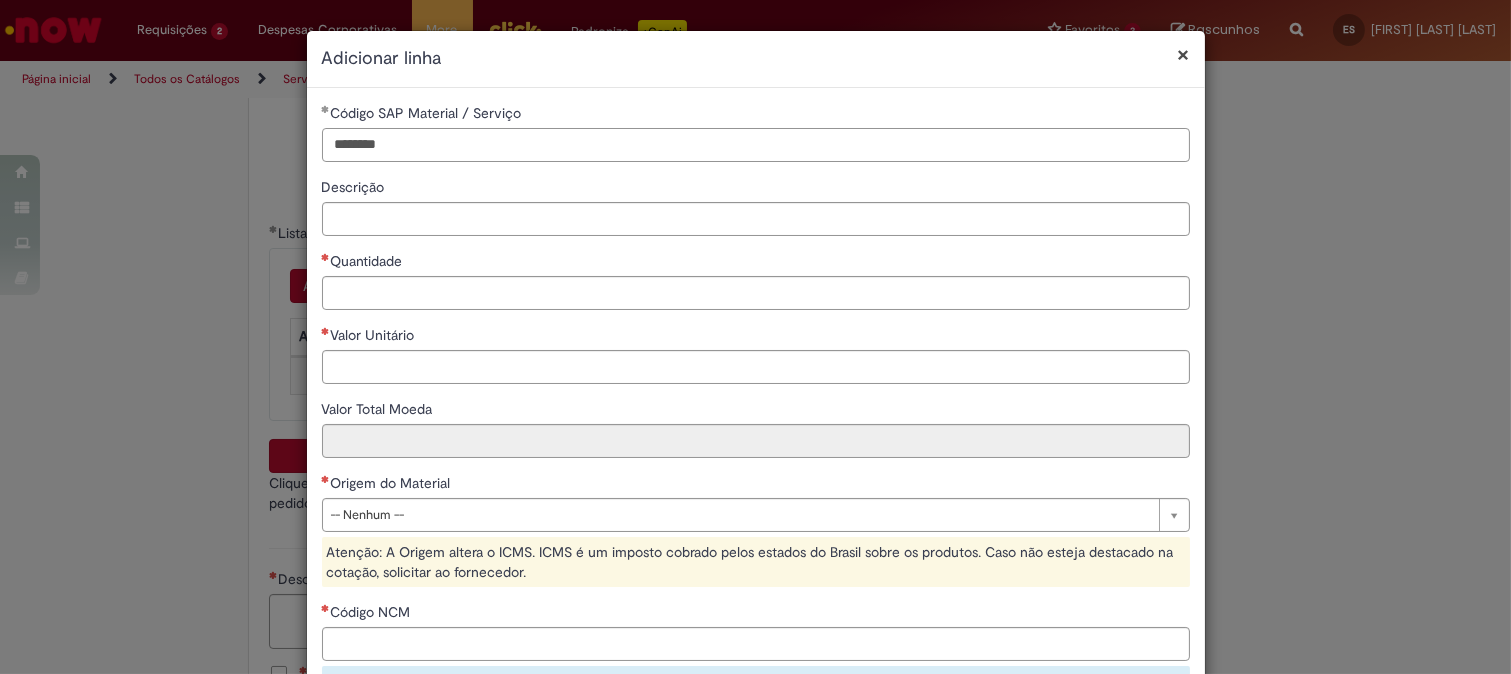 type on "********" 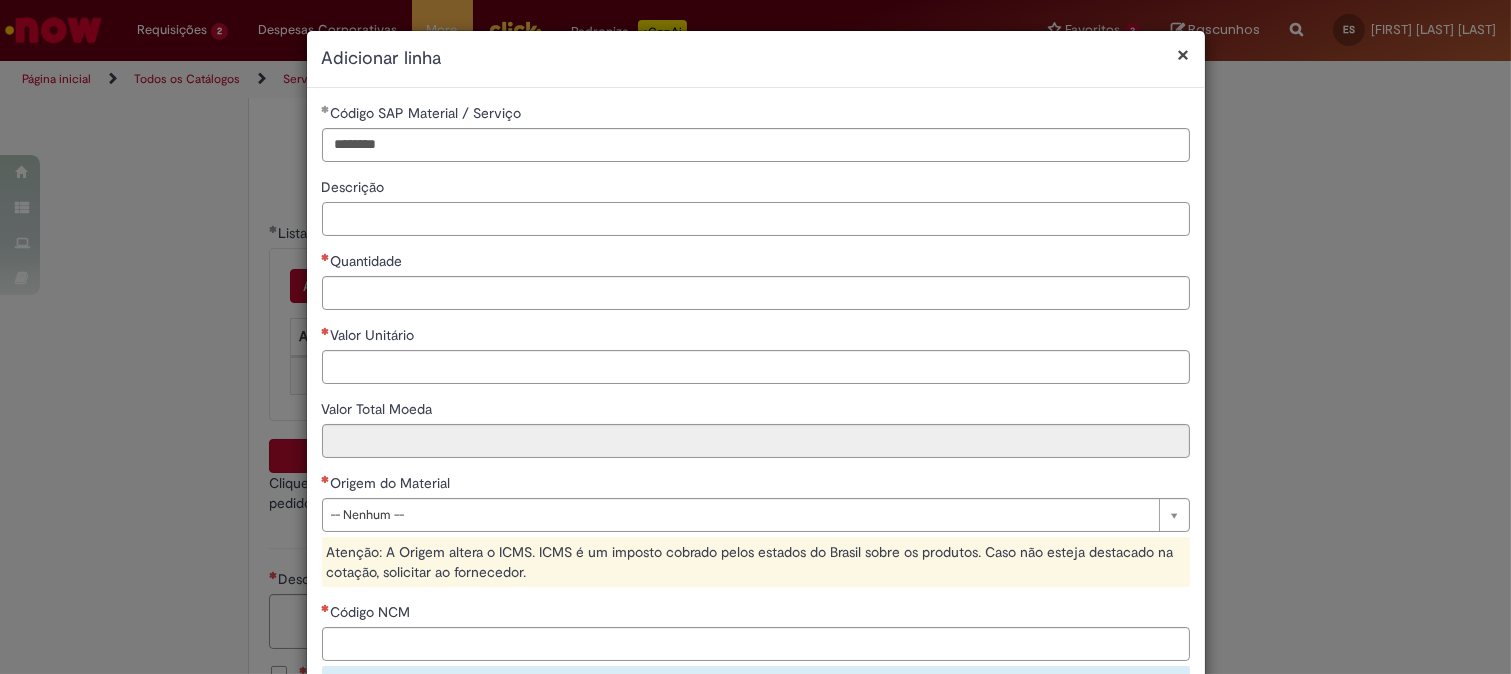 click on "Descrição" at bounding box center [756, 219] 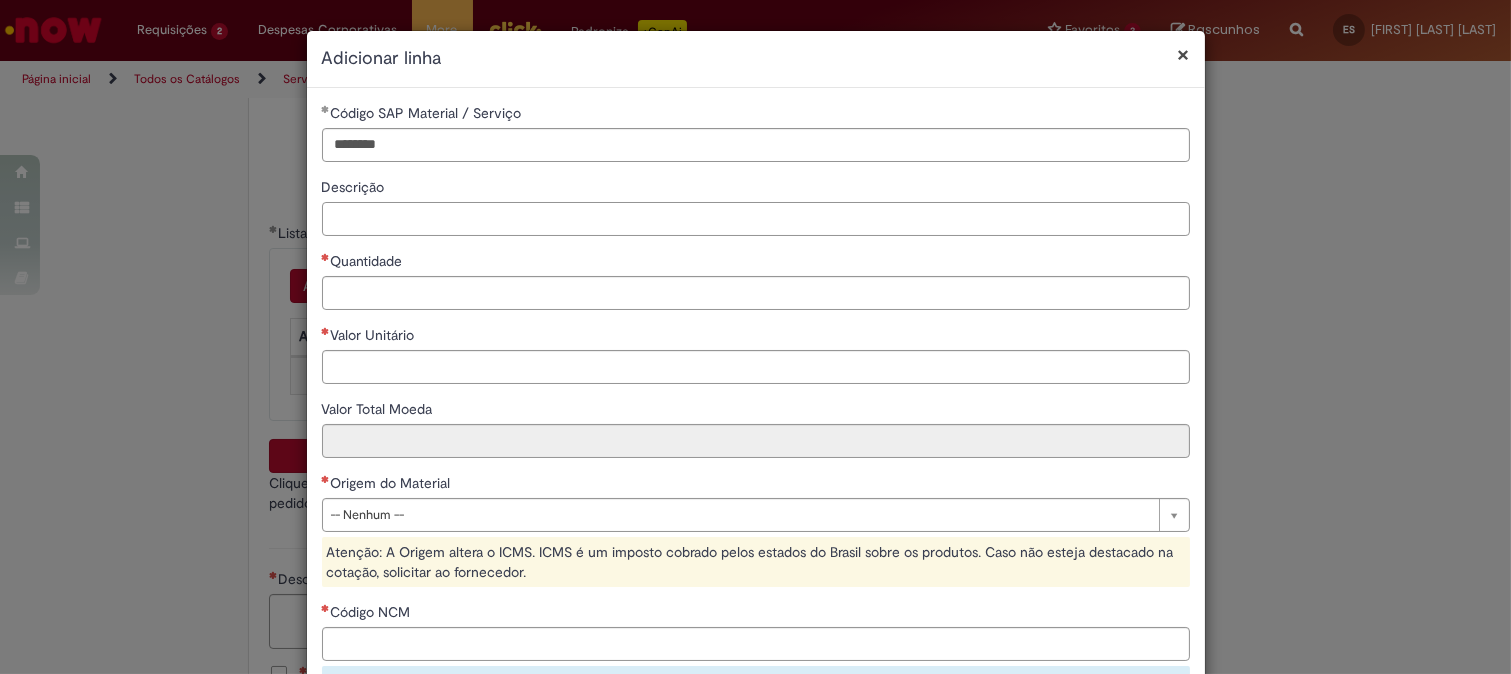 paste on "**********" 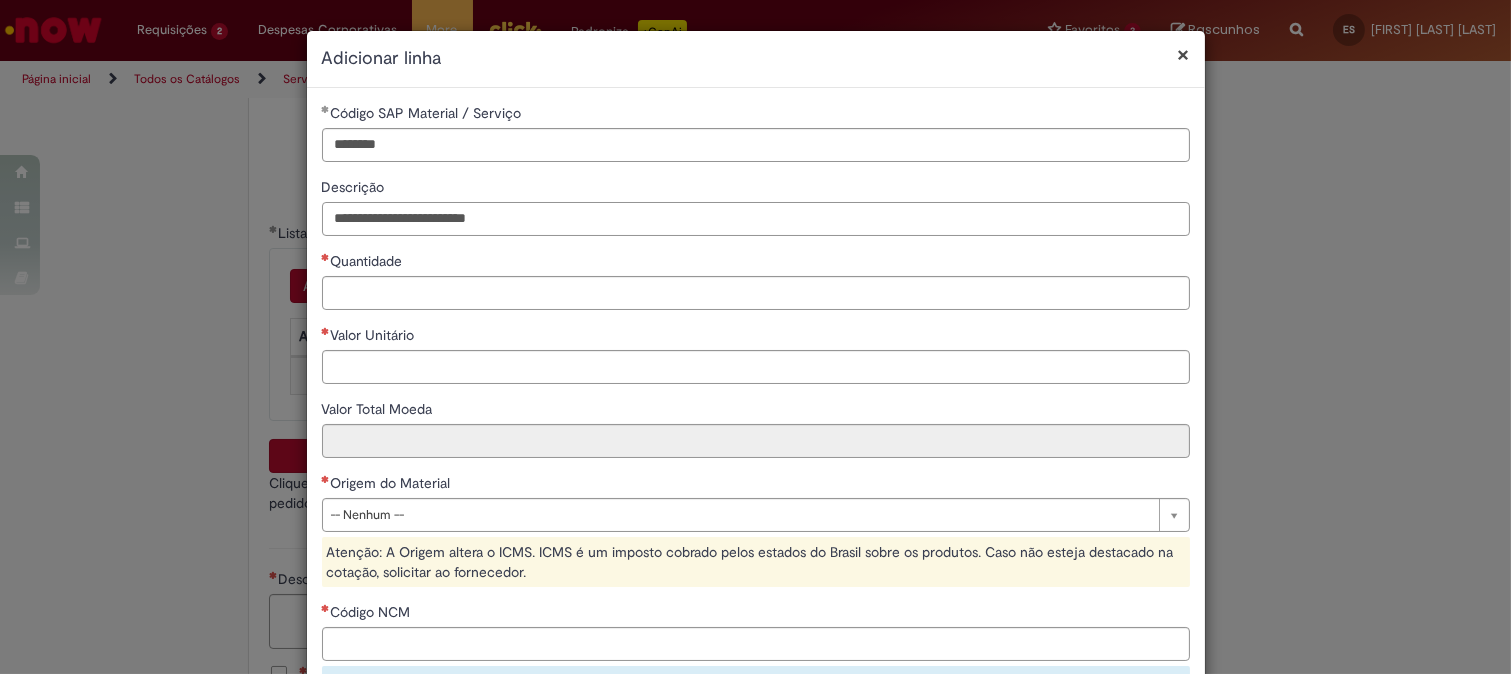 type on "**********" 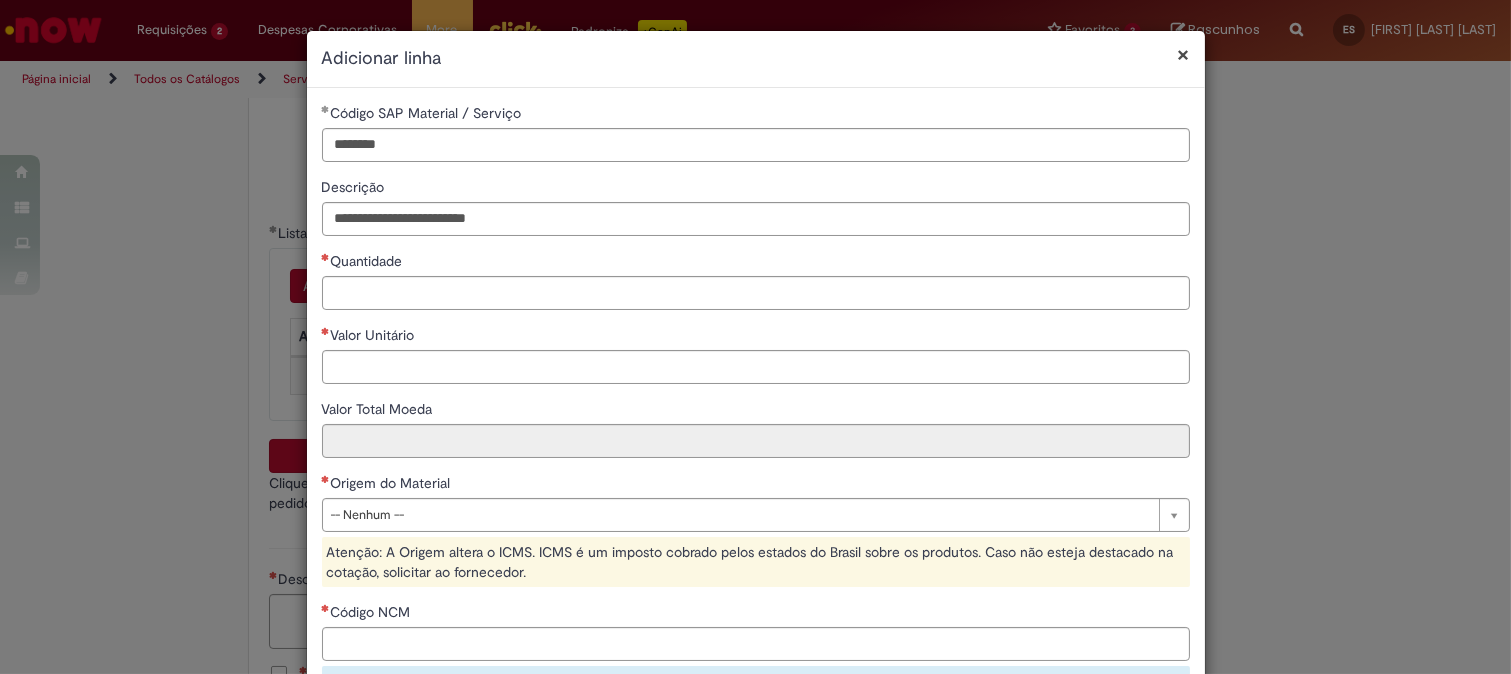 click on "**********" at bounding box center [755, 337] 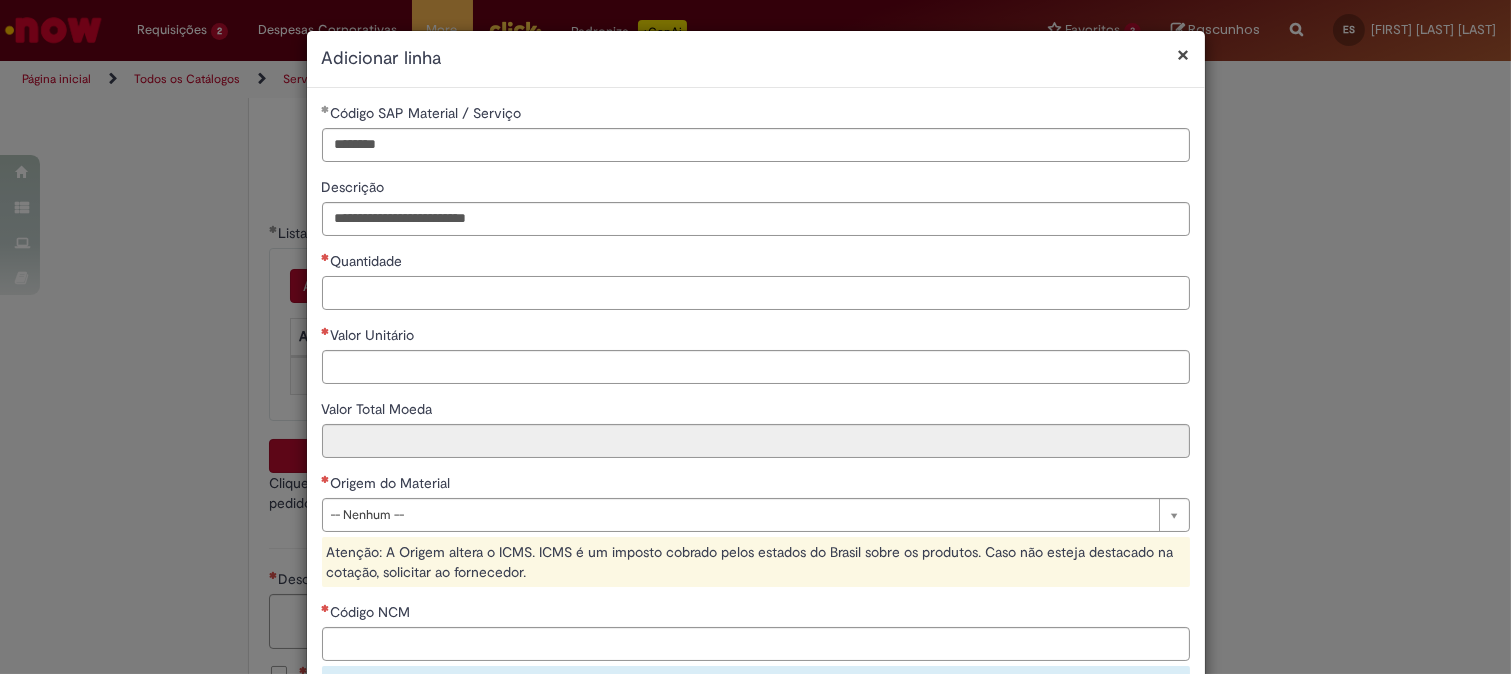 click on "Quantidade" at bounding box center (756, 293) 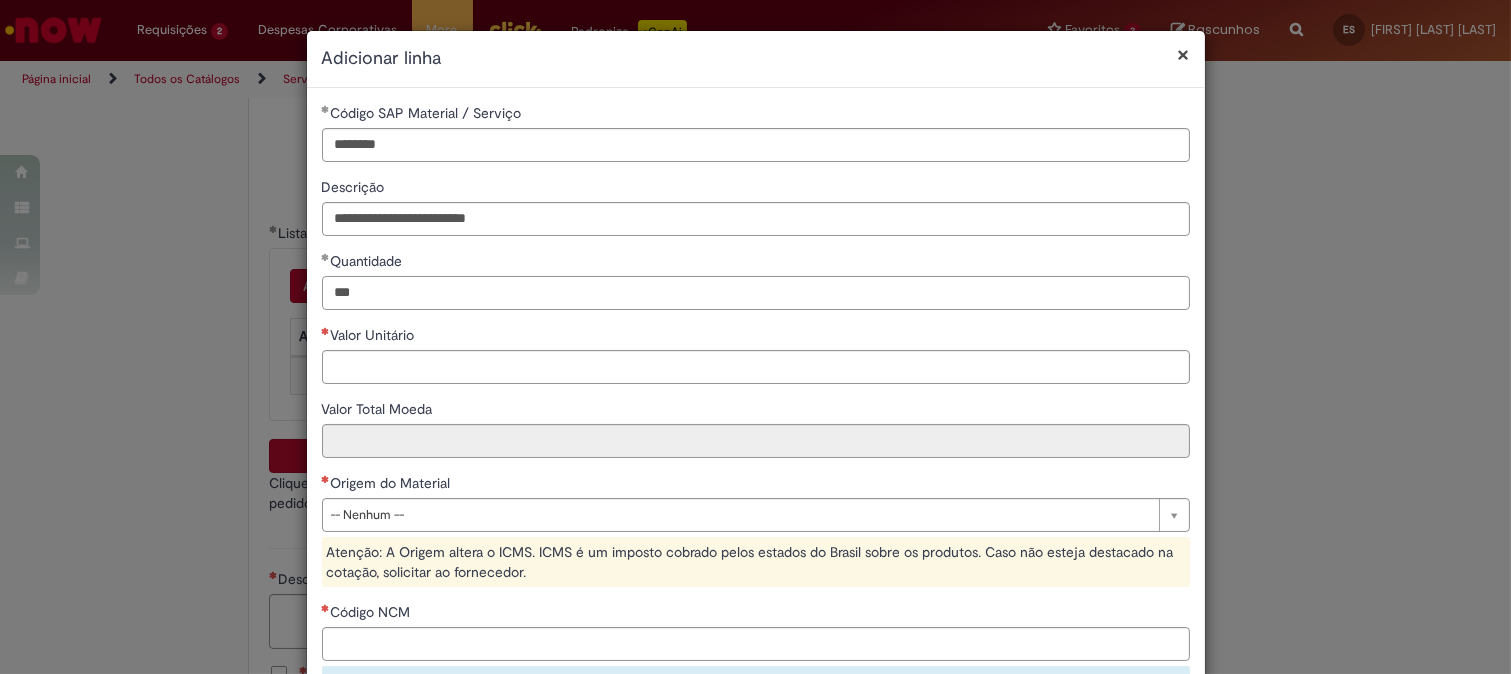 type on "***" 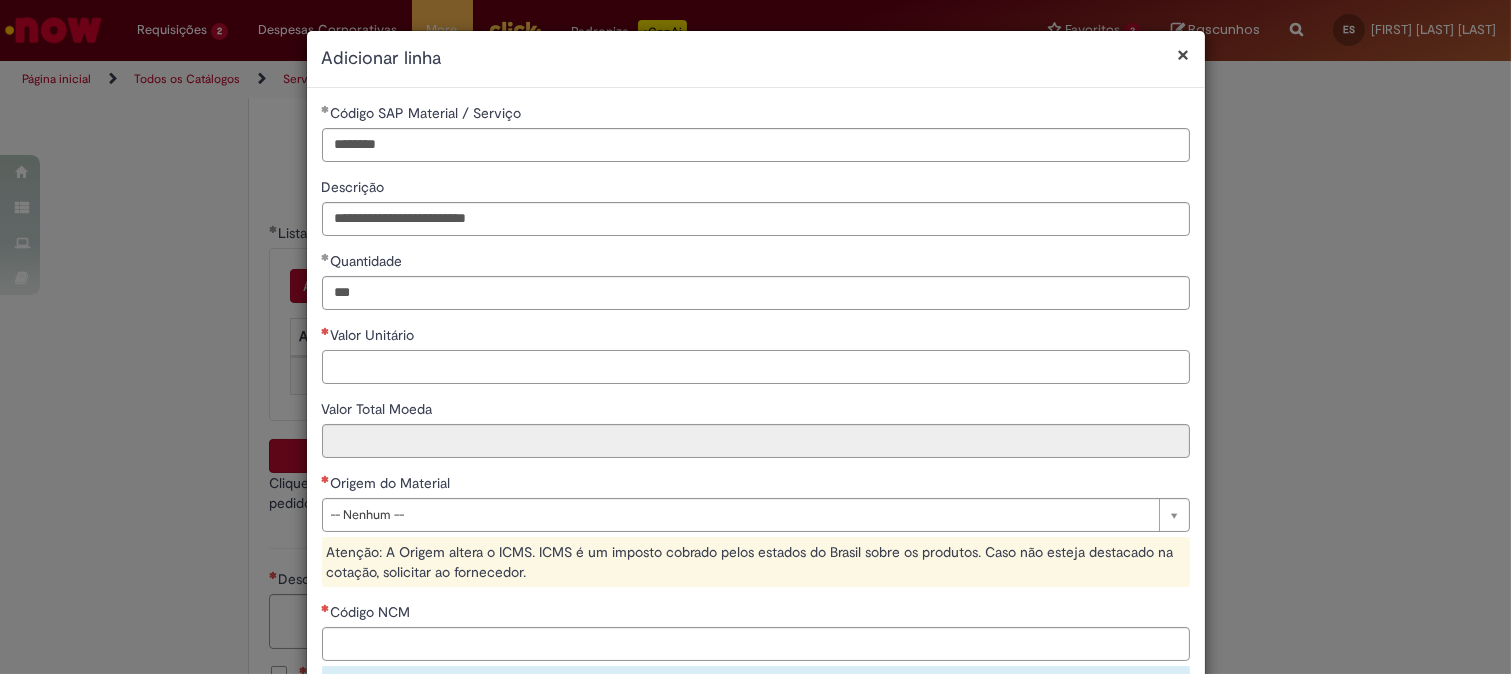 click on "Valor Unitário" at bounding box center [756, 367] 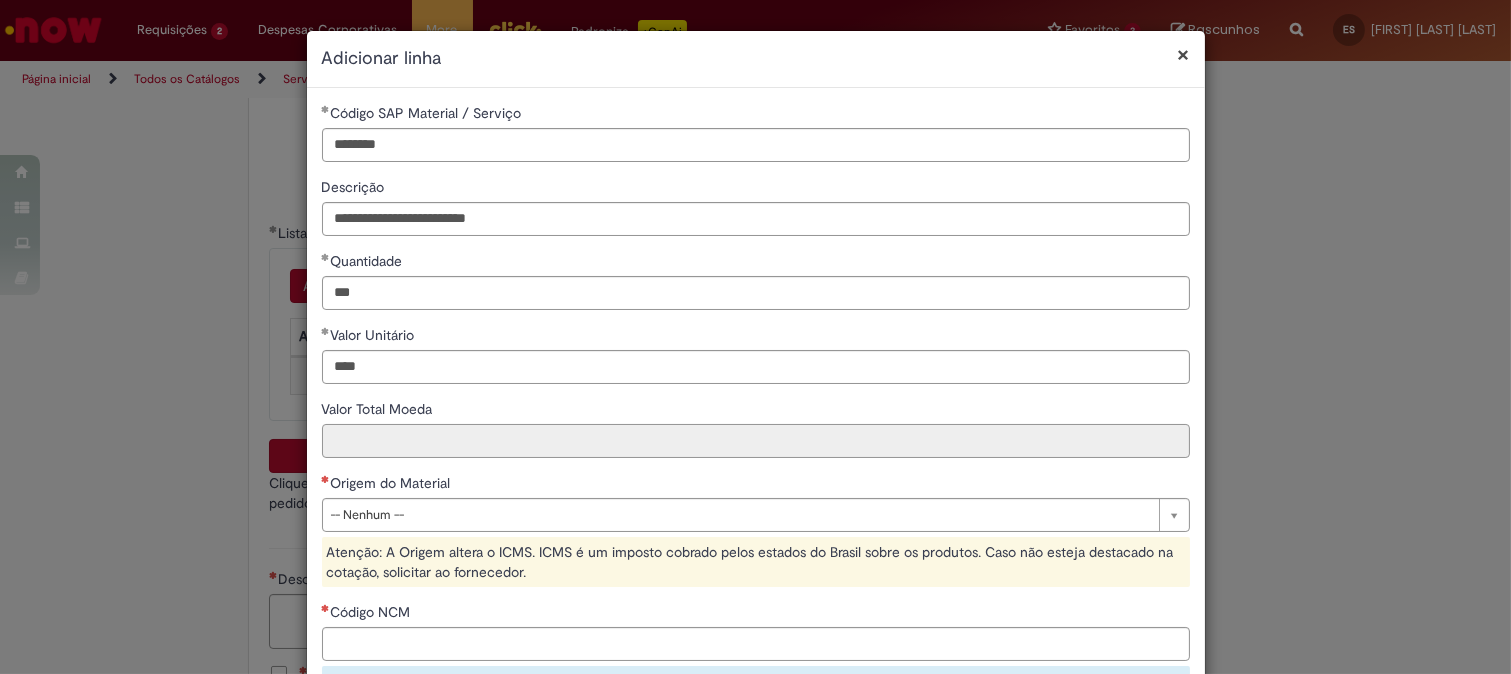 type on "*****" 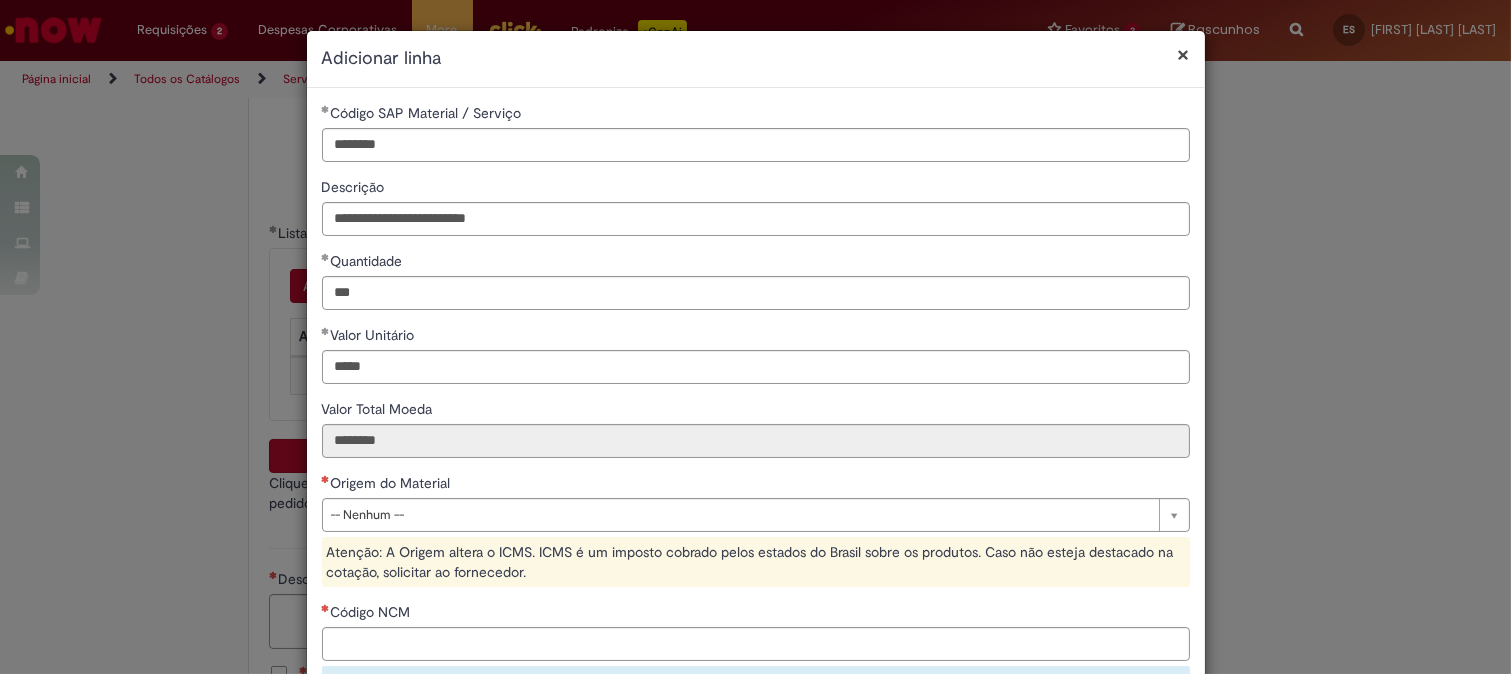 click on "**********" at bounding box center [755, 337] 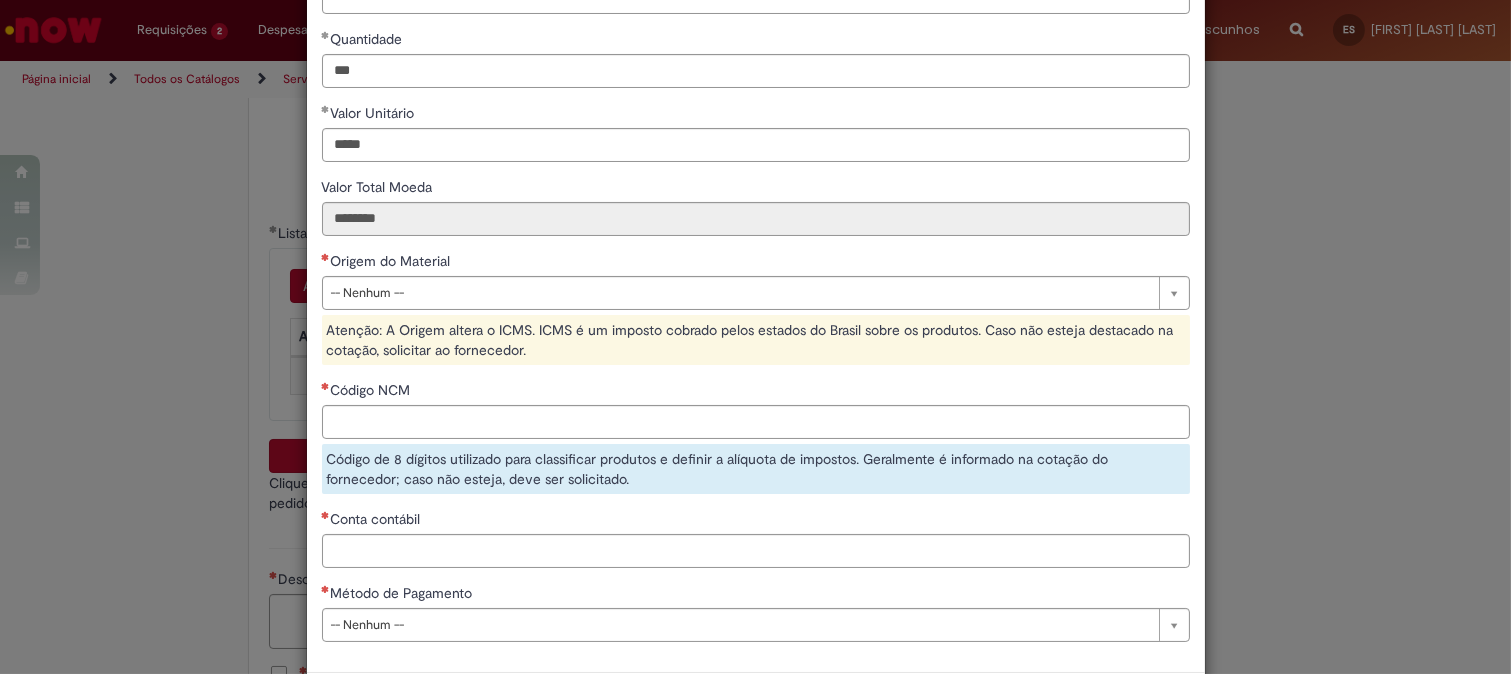 scroll, scrollTop: 222, scrollLeft: 0, axis: vertical 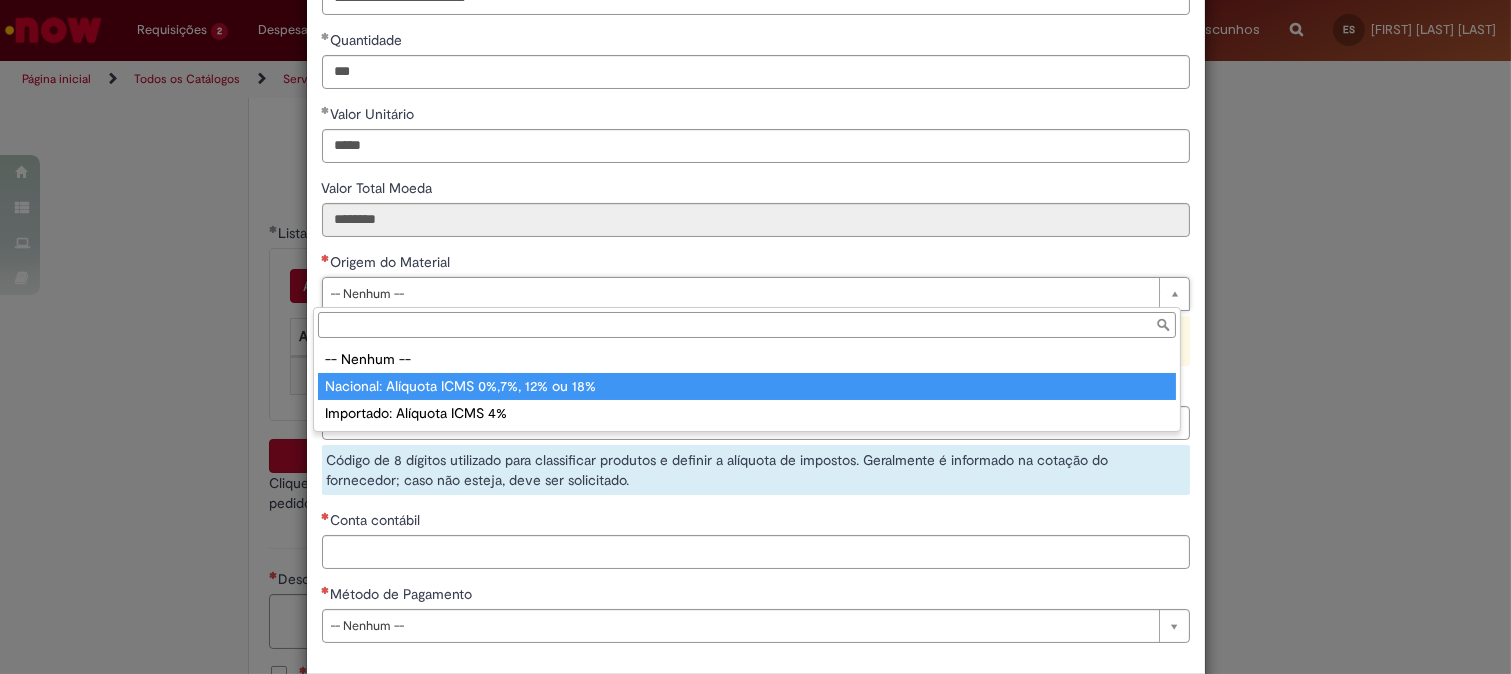 type on "**********" 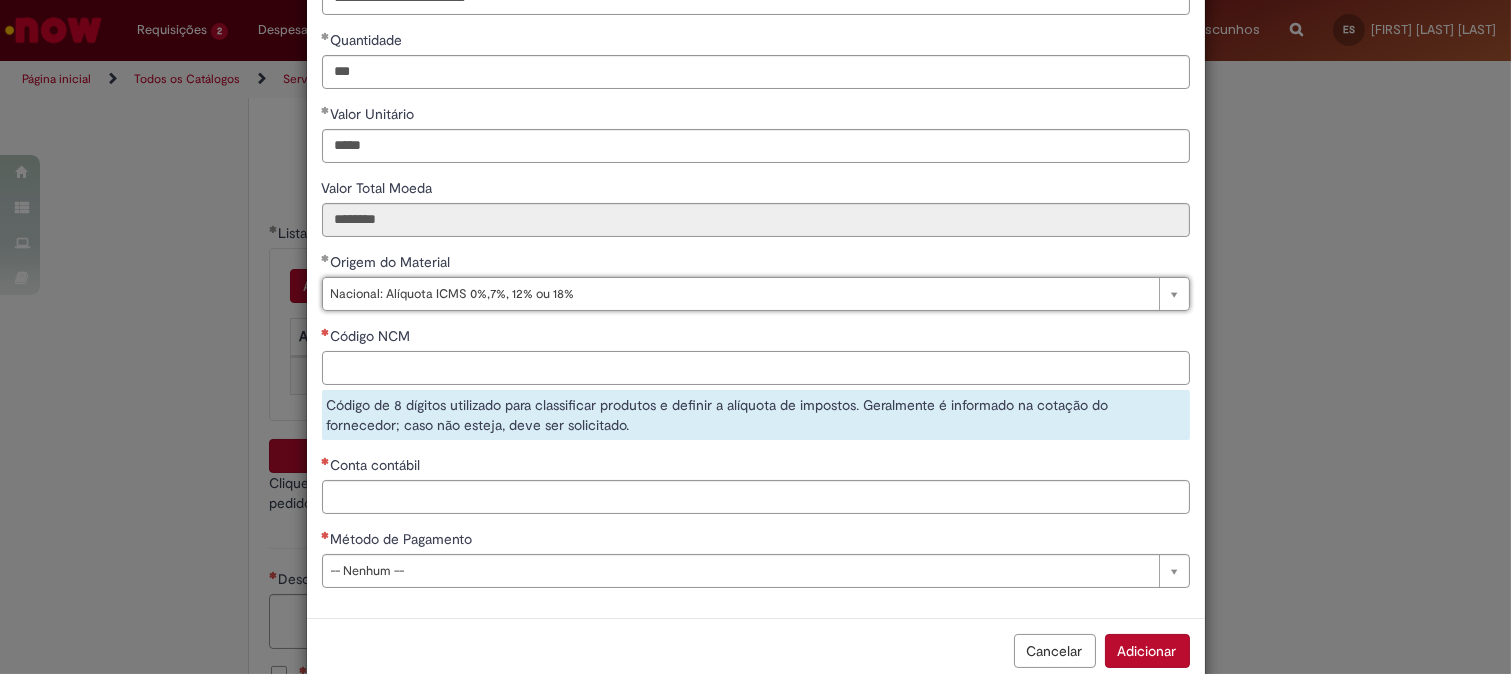 click on "Código NCM" at bounding box center (756, 368) 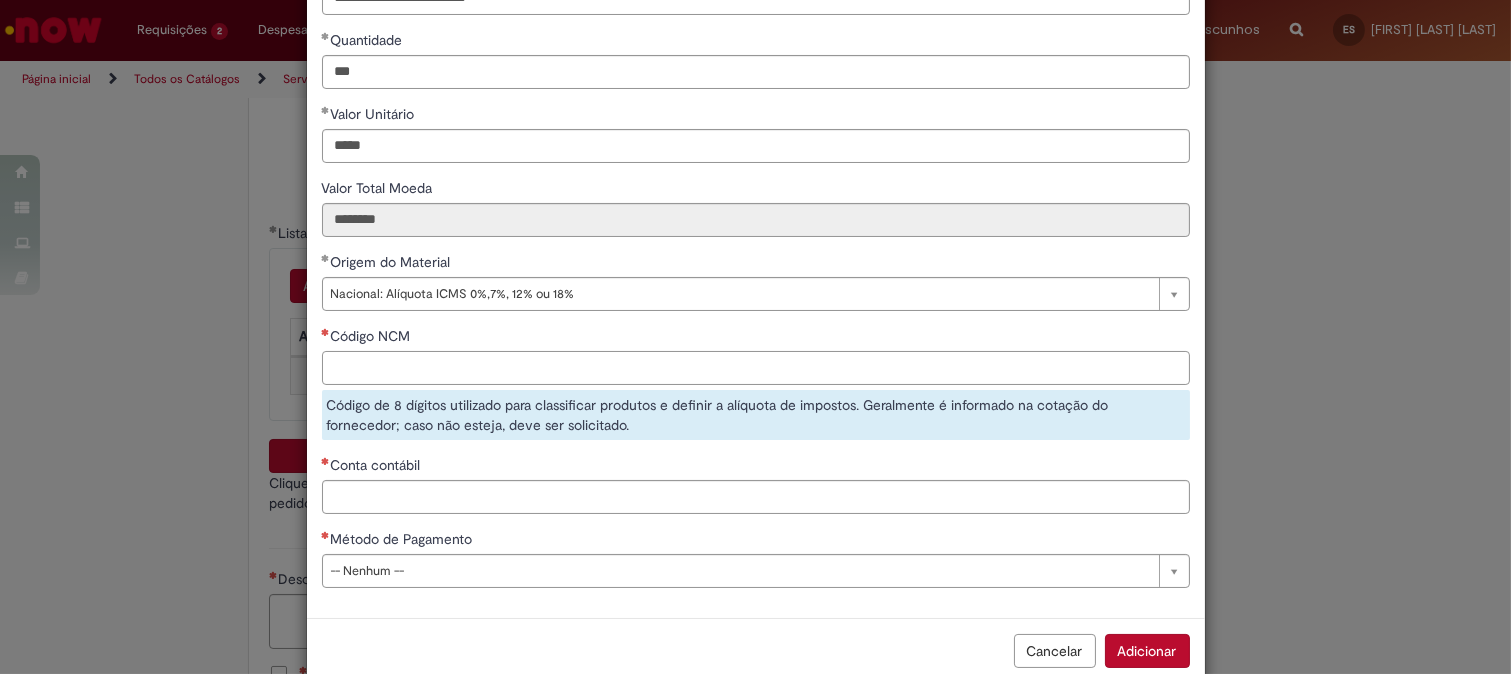 paste on "********" 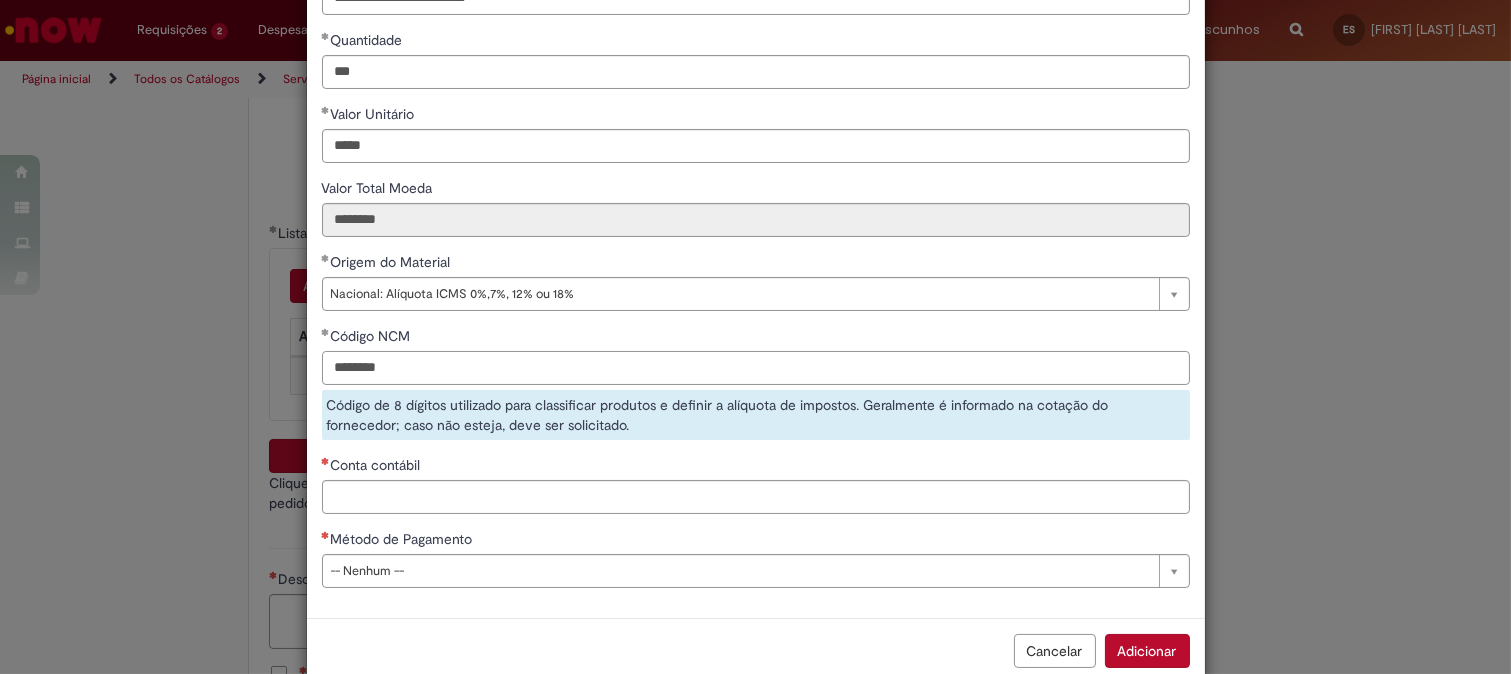 type on "********" 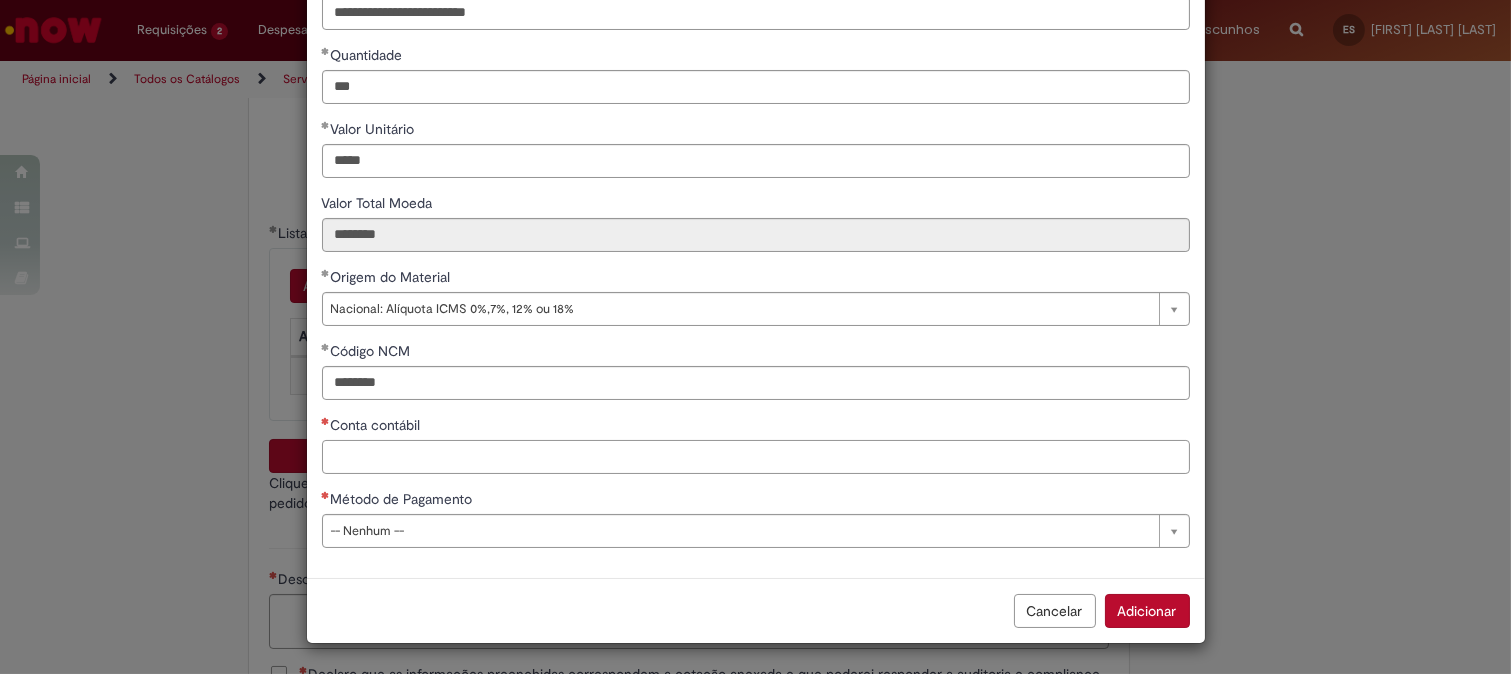 scroll, scrollTop: 206, scrollLeft: 0, axis: vertical 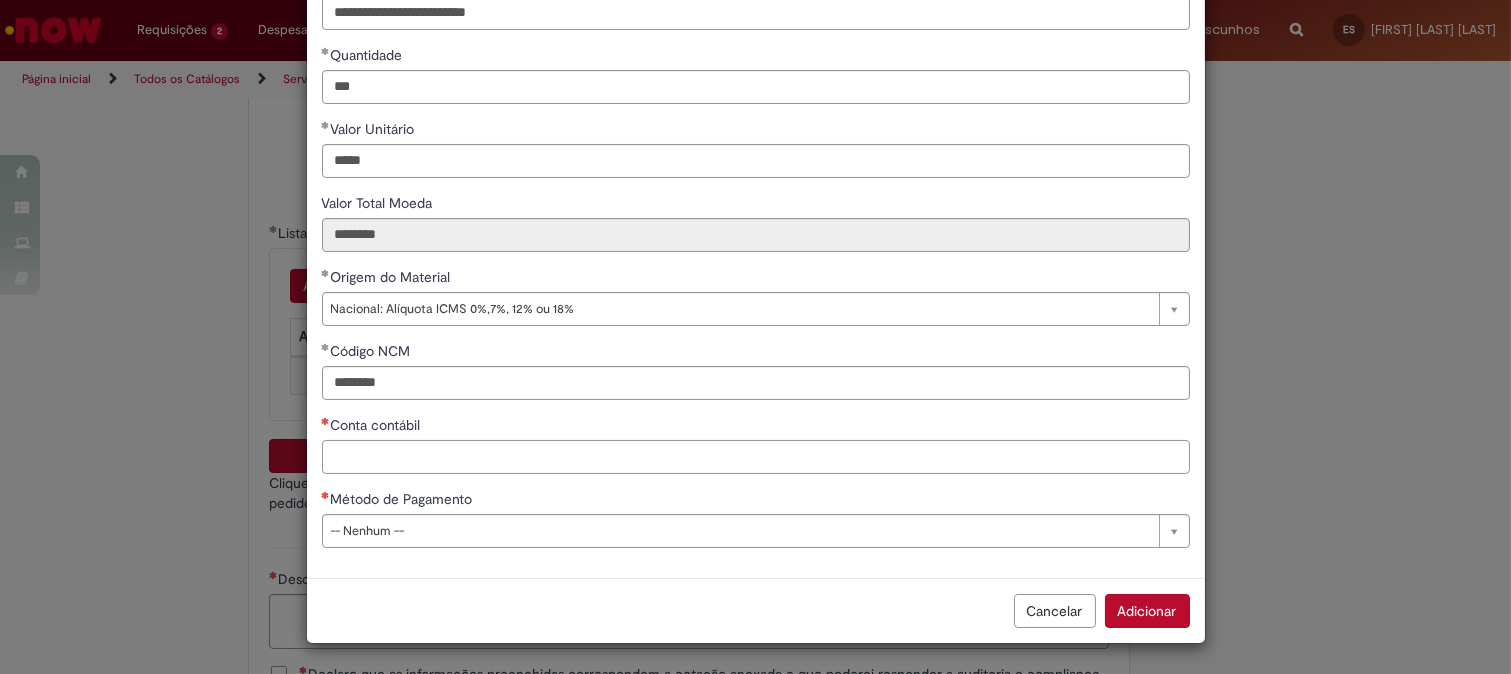 click on "Conta contábil" at bounding box center [756, 457] 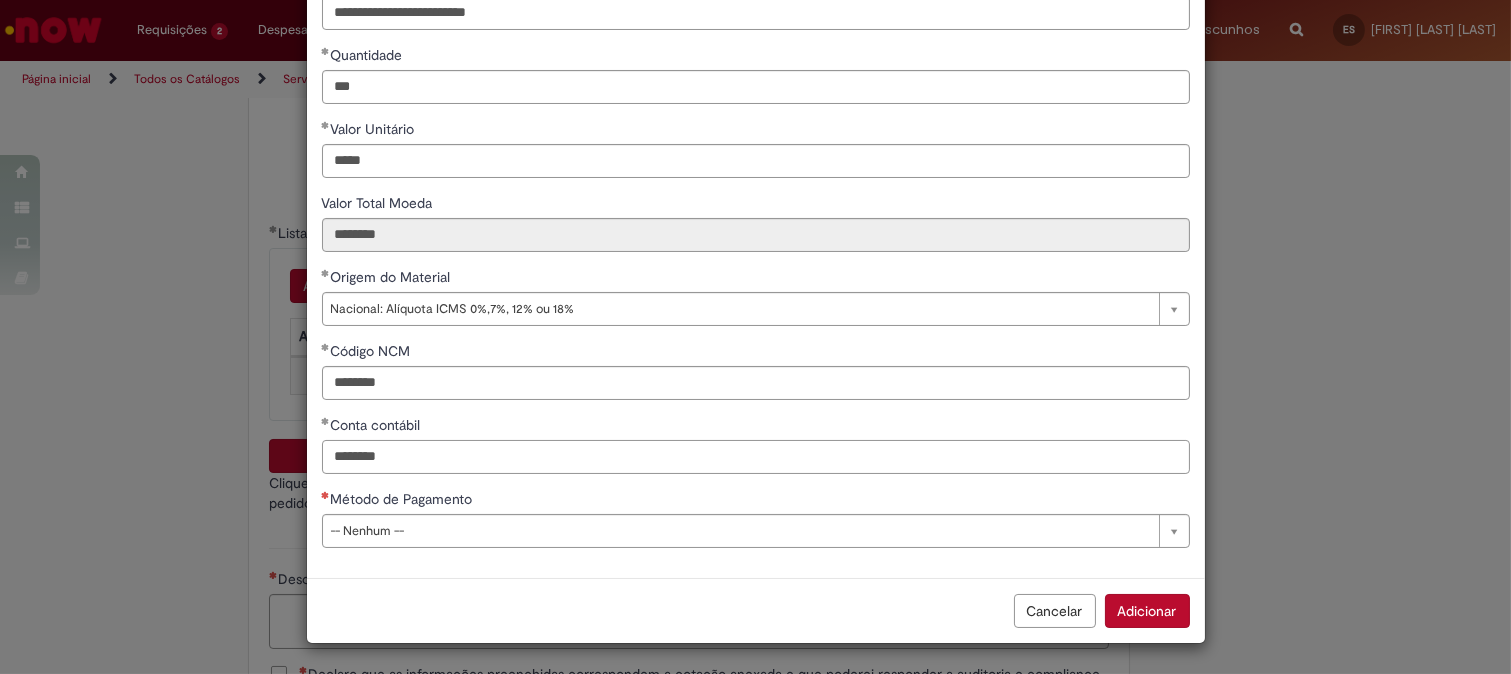 type on "********" 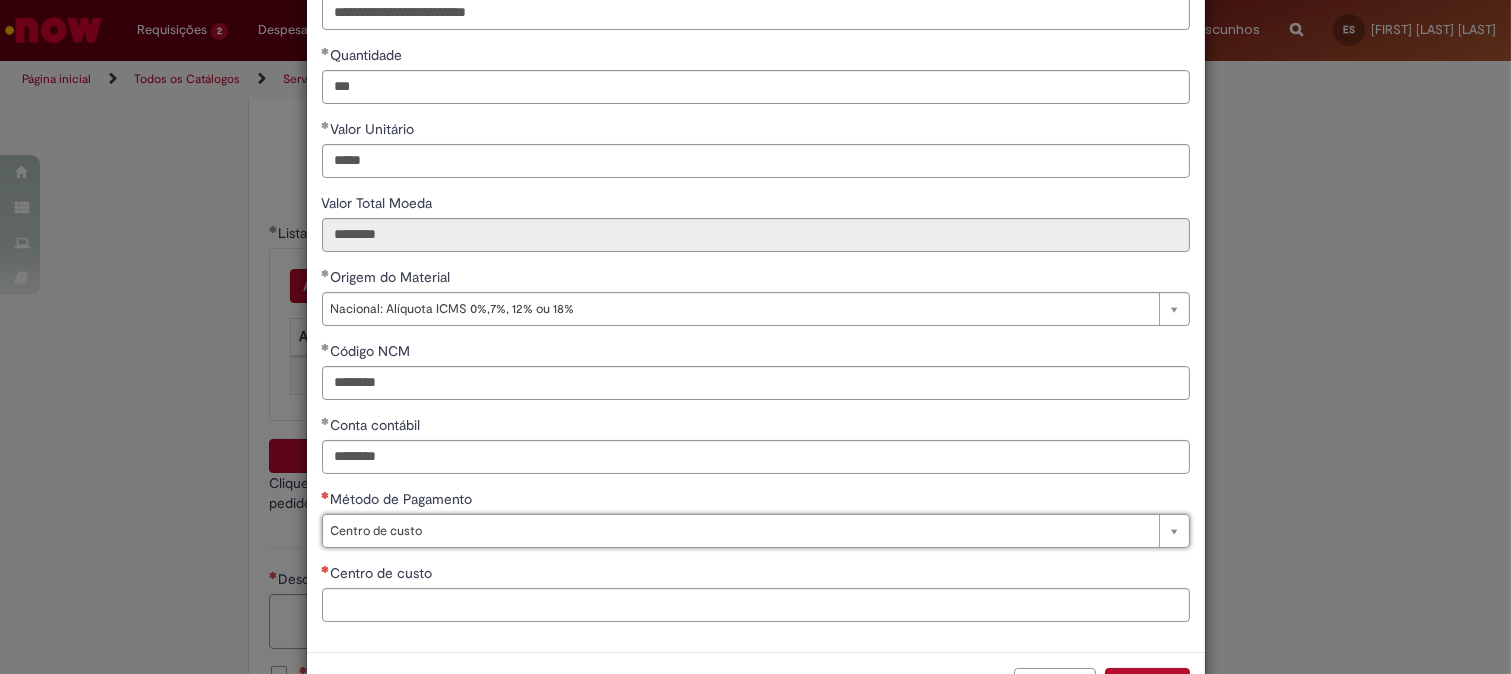 type on "**********" 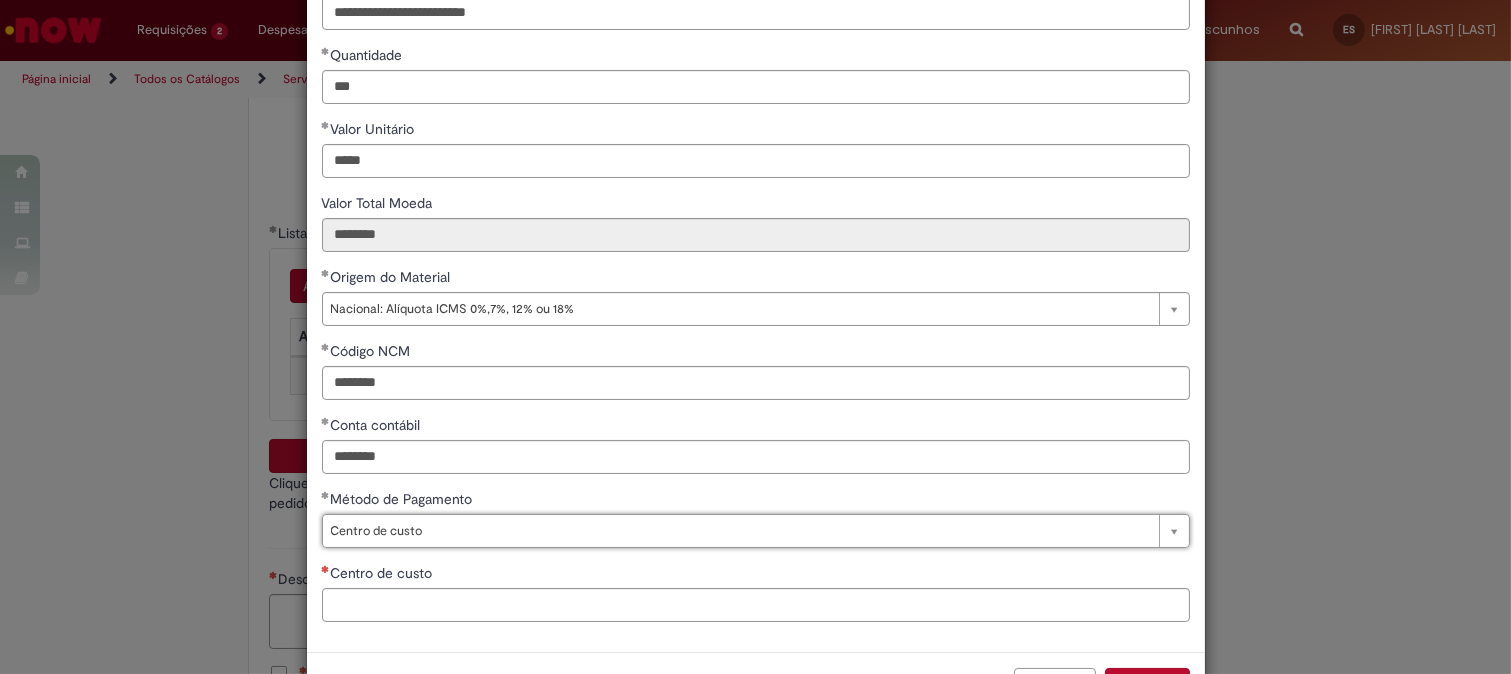 scroll, scrollTop: 280, scrollLeft: 0, axis: vertical 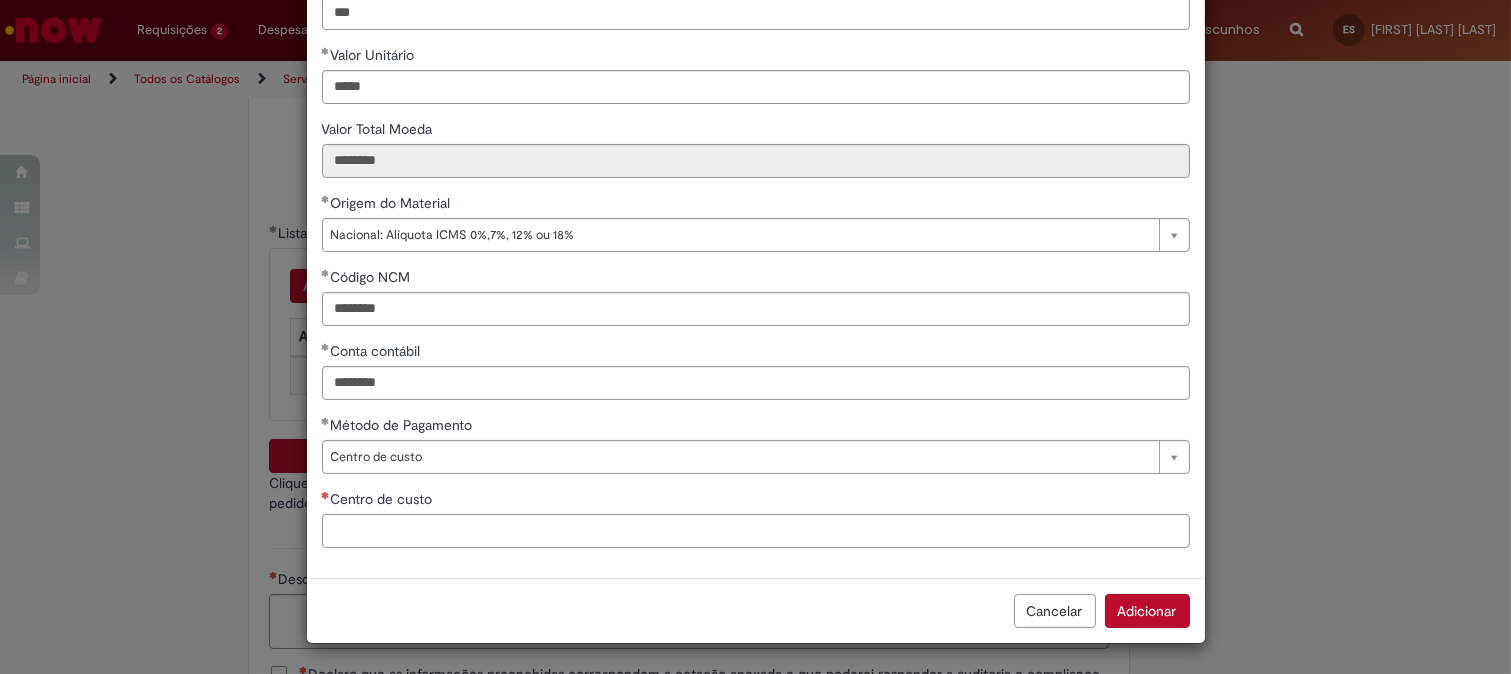 click on "Centro de custo" at bounding box center [756, 531] 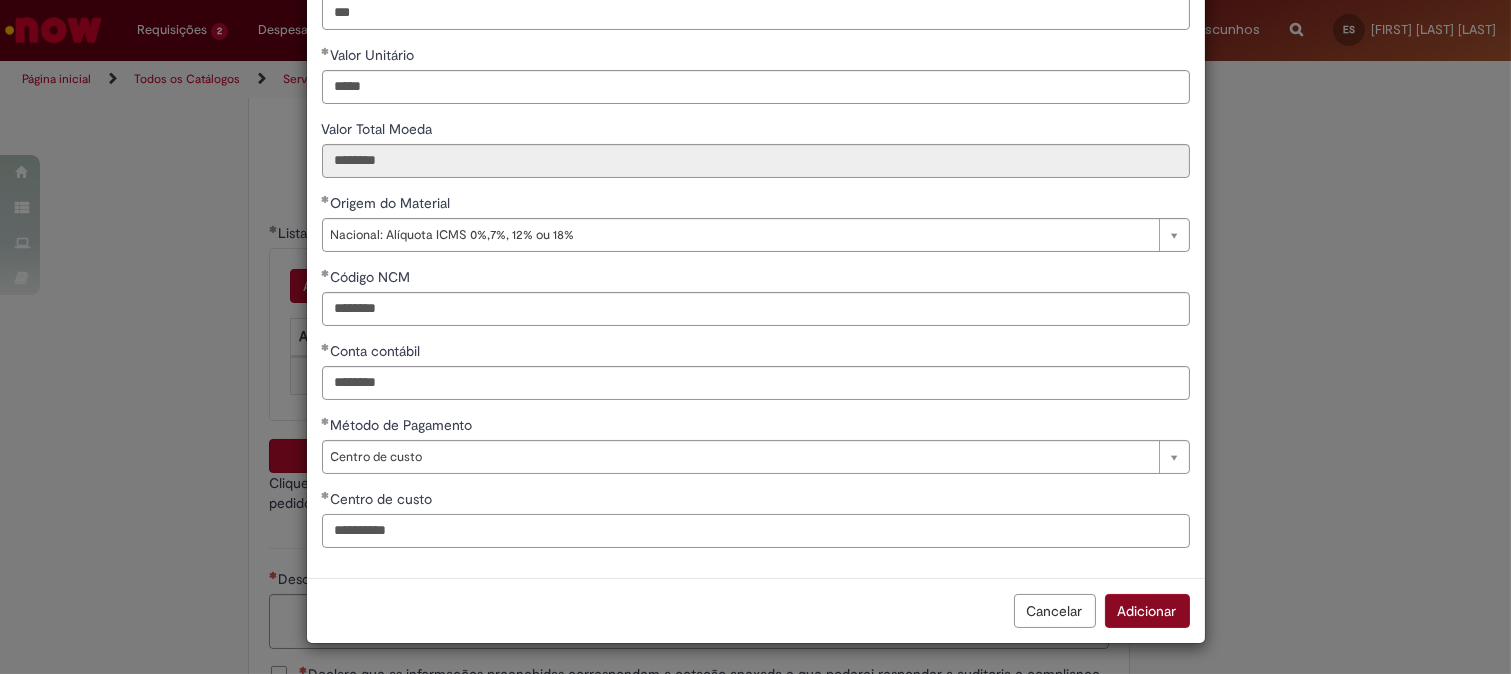 type on "**********" 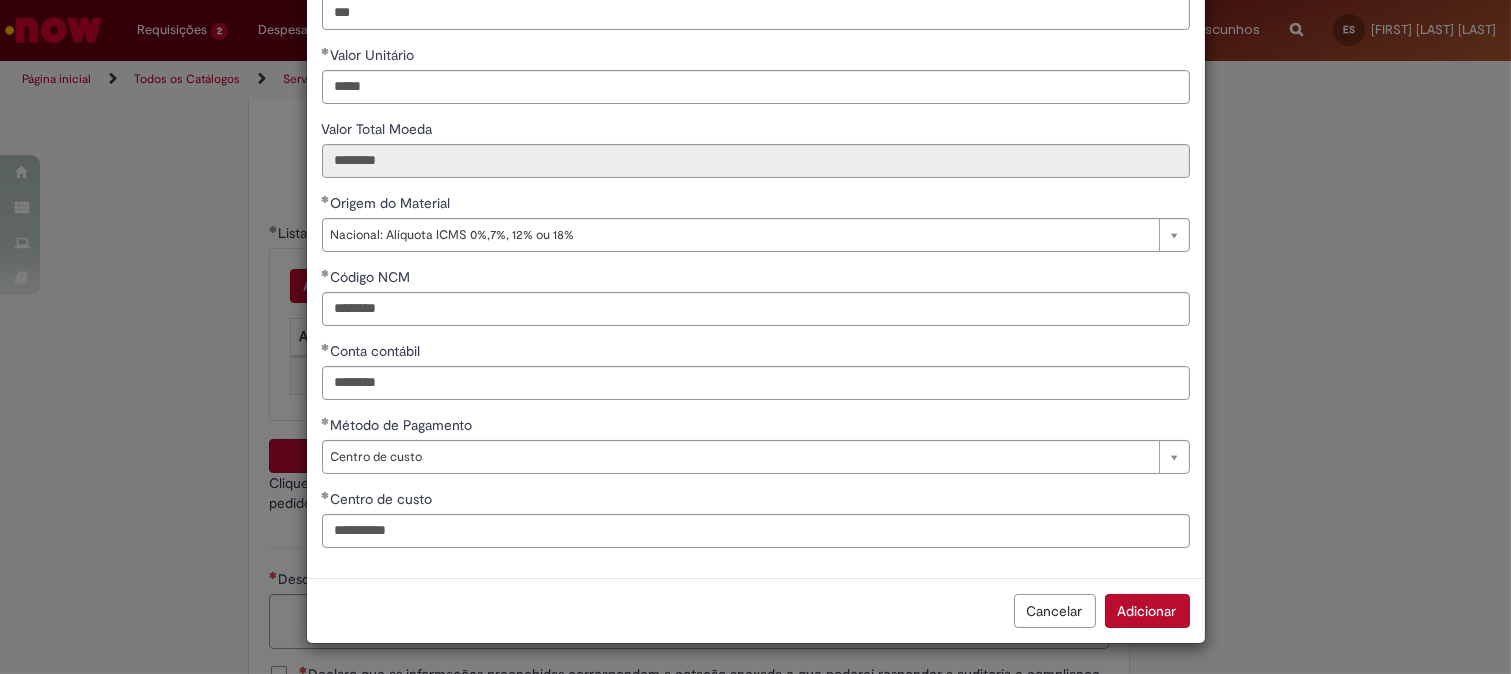 click on "Adicionar" at bounding box center [1147, 611] 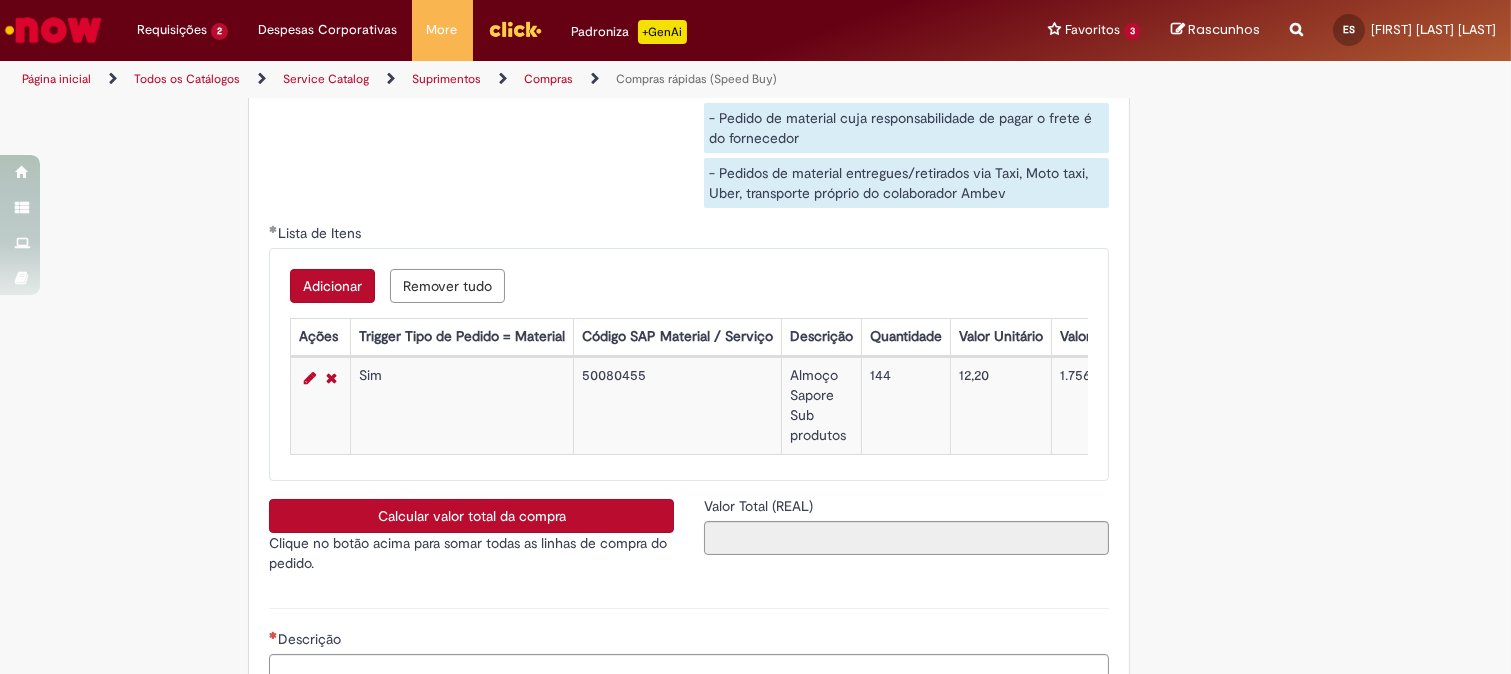 scroll, scrollTop: 3444, scrollLeft: 0, axis: vertical 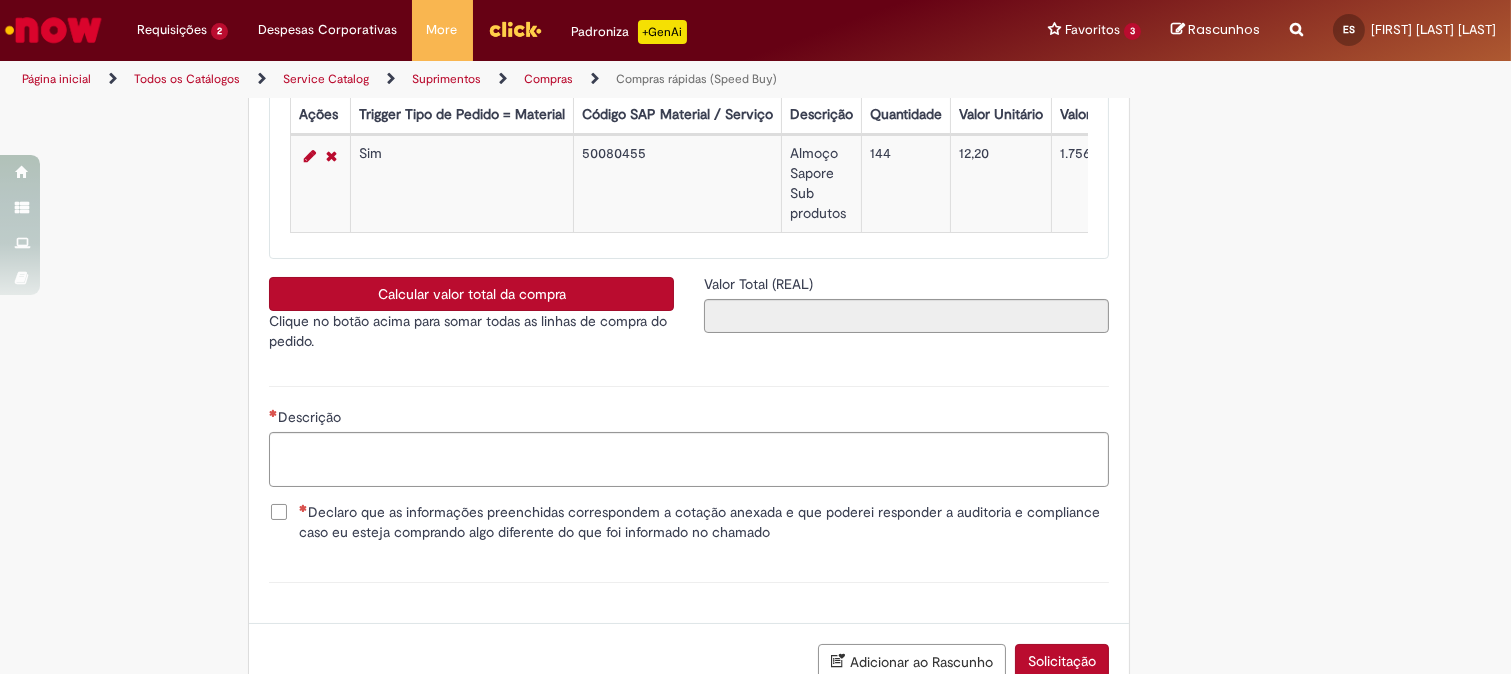 click on "Calcular valor total da compra" at bounding box center [471, 294] 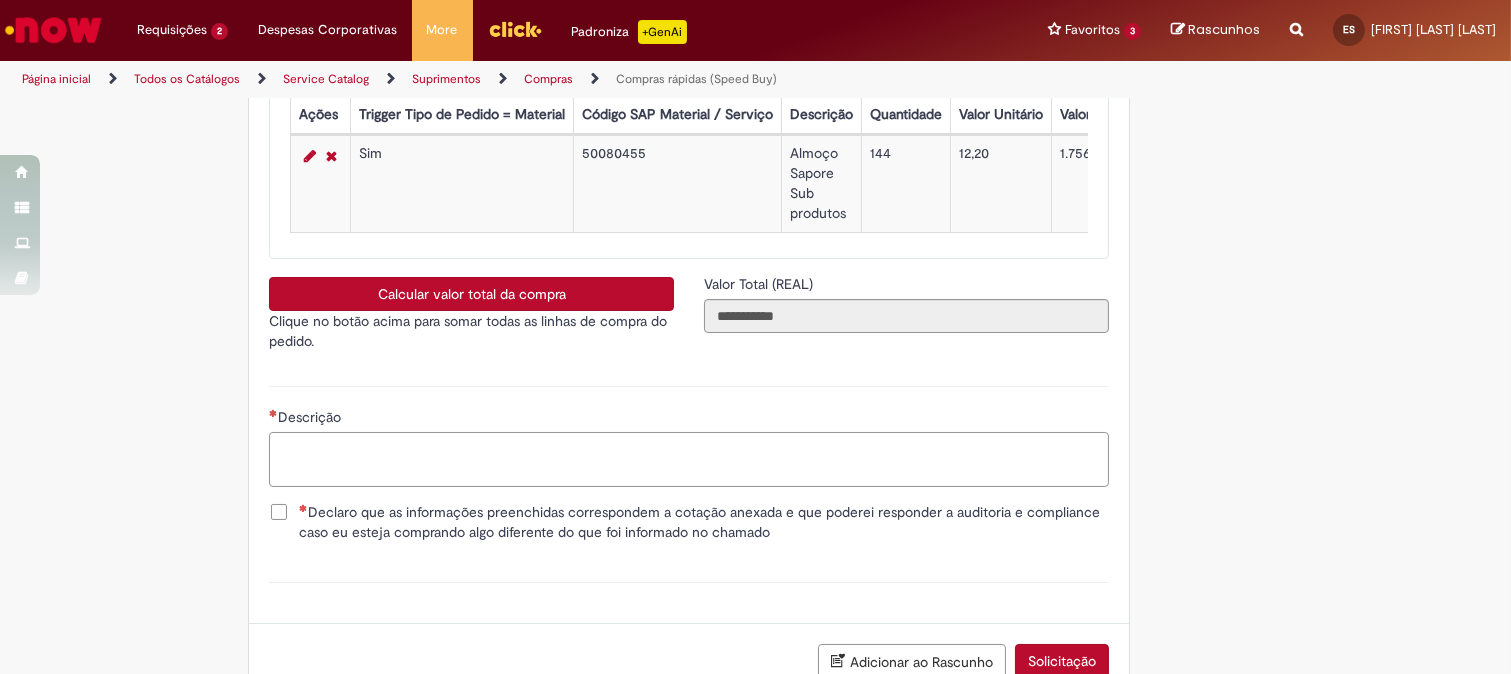 click on "Descrição" at bounding box center [689, 459] 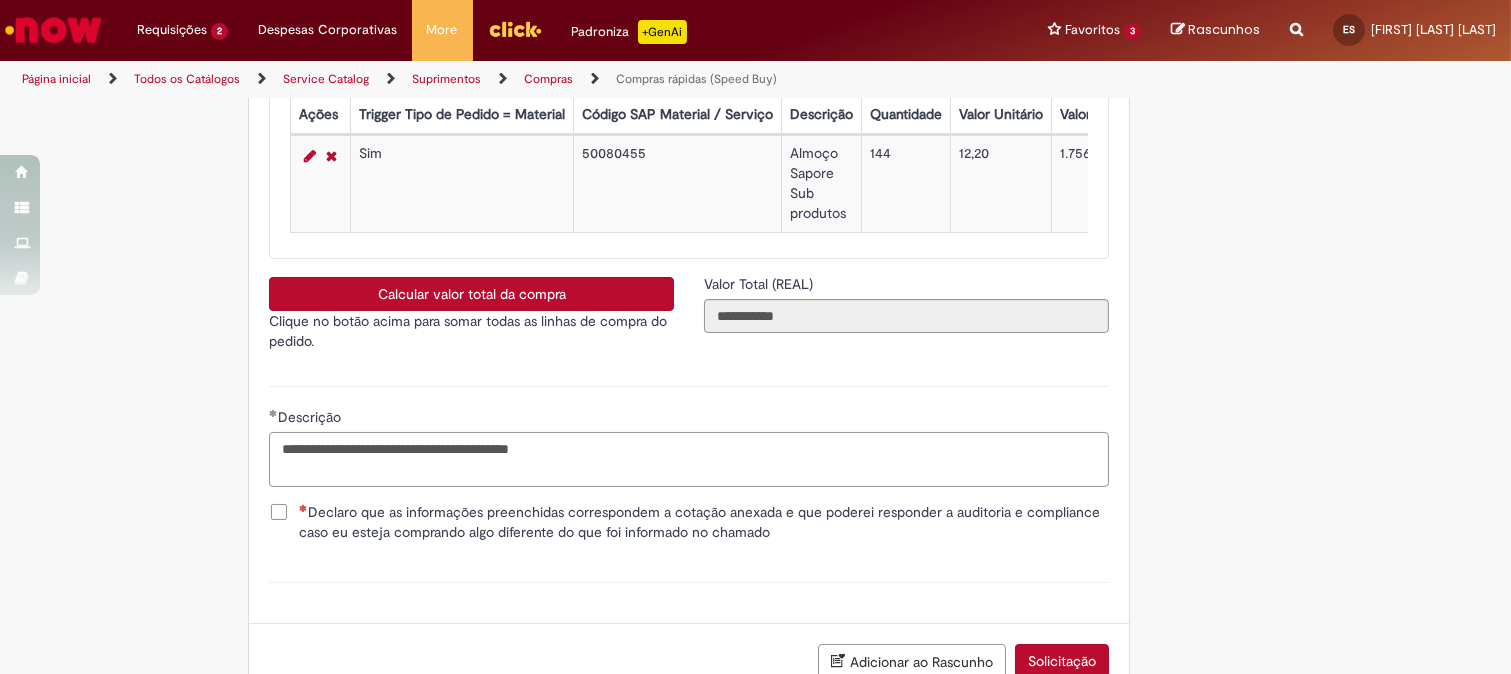 click on "**********" at bounding box center (689, 459) 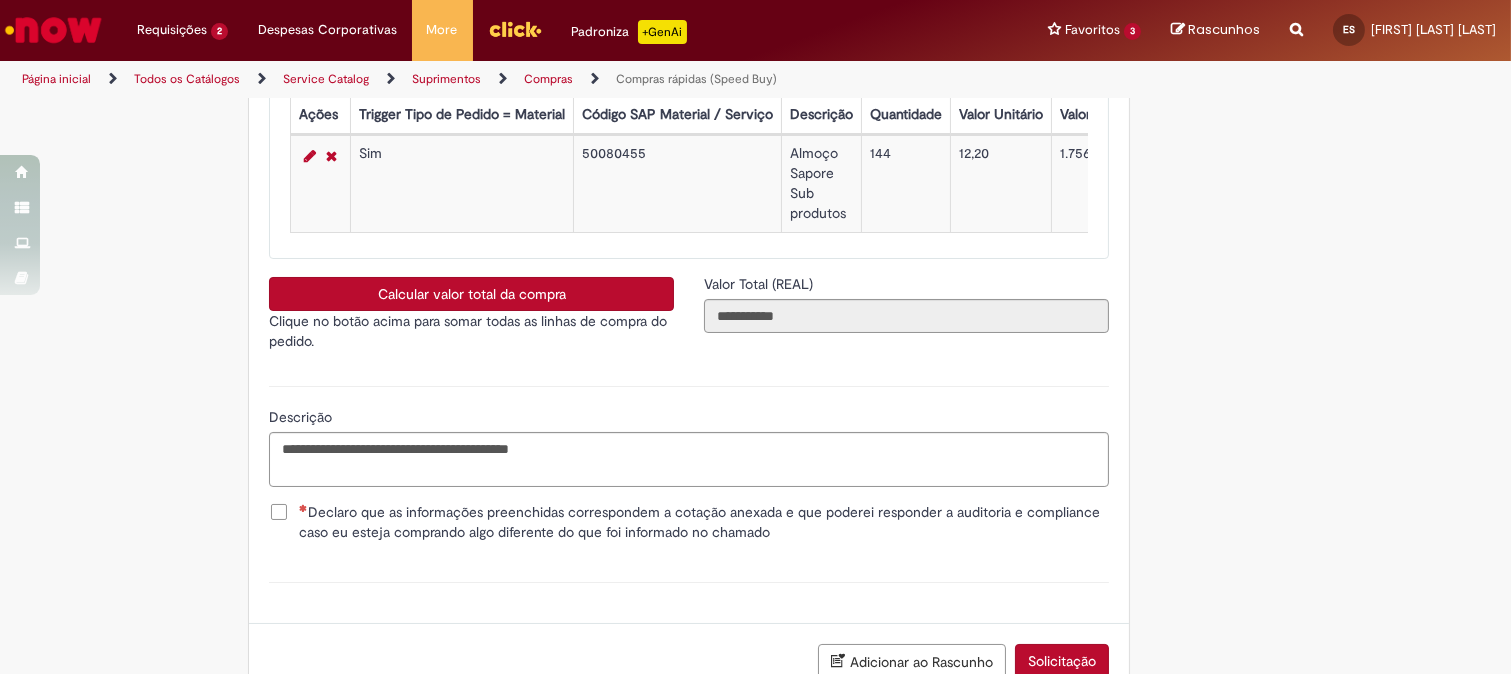 click on "Obrigatório um anexo.
Adicionar a Favoritos
Compras rápidas (Speed Buy)
Chamado destinado para a geração de pedido de compra de indiretos.
O Speed buy é a ferramenta oficial para a geração de pedidos de compra que atenda aos seguintes requisitos:
Compras de material e serviço indiretos
Compras inferiores a R$13.000 *
Compras com fornecedores nacionais
Compras de material sem contrato ativo no SAP para o centro solicitado
* Essa cota é referente ao tipo de solicitação padrão de Speed buy. Os chamados com cotas especiais podem possuir valores divergentes.
Regras de Utilização
No campo “Tipo de Solicitação” selecionar a opção correspondente a sua unidade de negócio.
Solicitação Padrão de Speed buy:
Fábricas, centros de Excelência e de Distribuição:  habilitado para todos usuários ambev
Ativos   de TI:" at bounding box center (756, -1268) 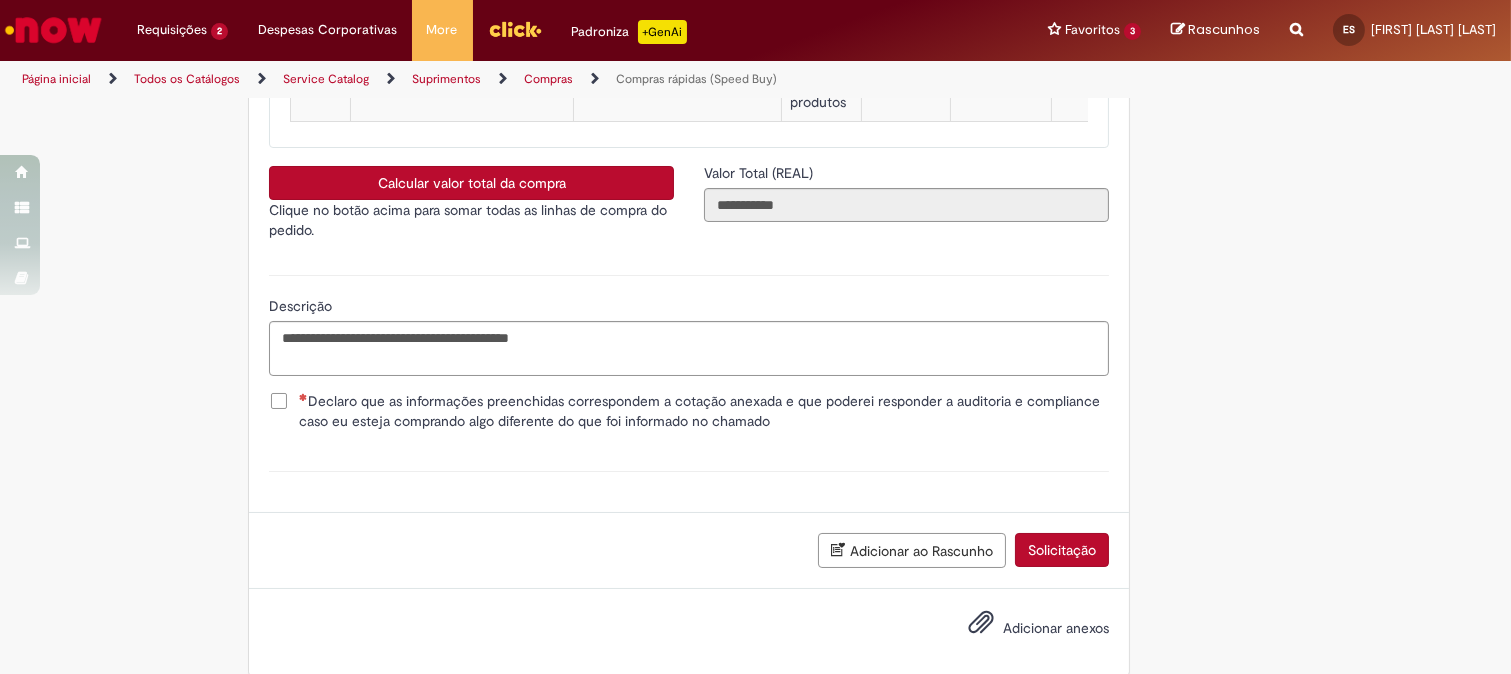 scroll, scrollTop: 3626, scrollLeft: 0, axis: vertical 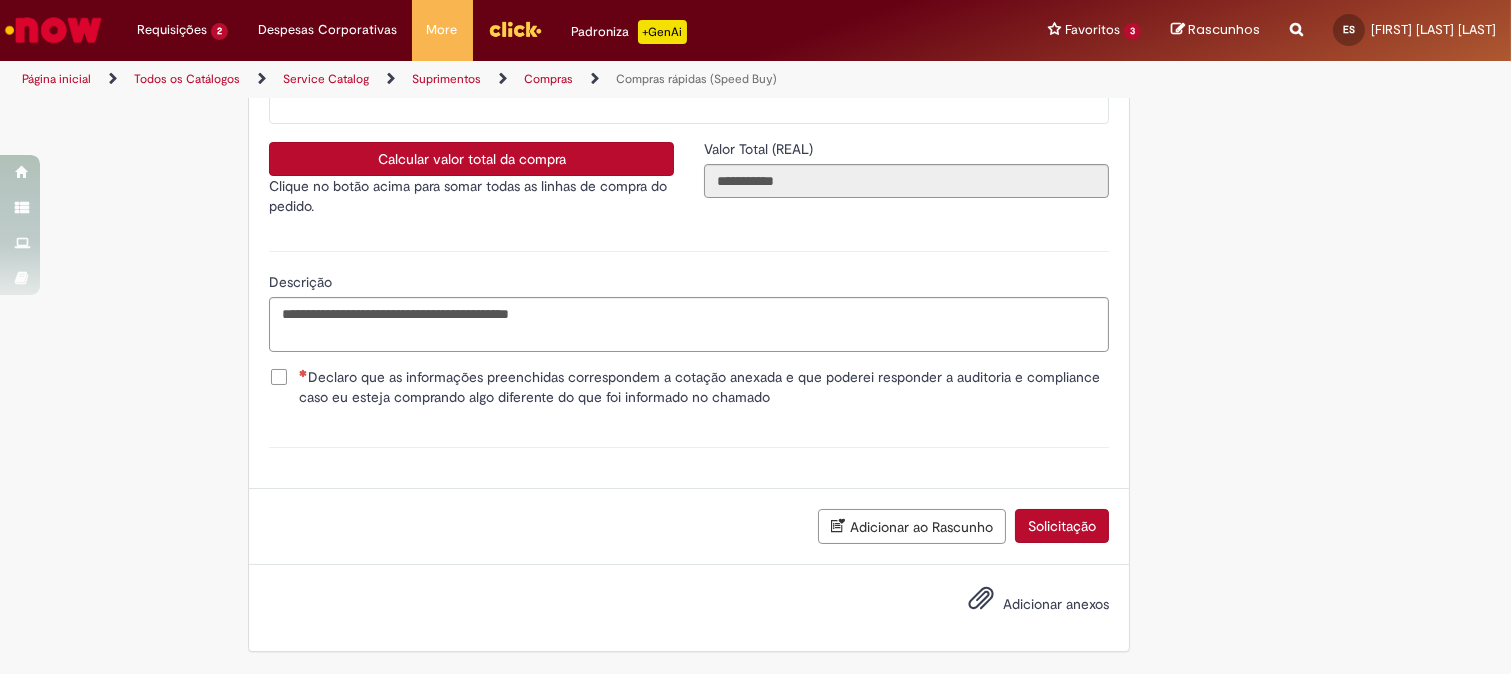 click on "Declaro que as informações preenchidas correspondem a cotação anexada e que poderei responder a auditoria e compliance caso eu esteja comprando algo diferente do que foi informado no chamado" at bounding box center (704, 387) 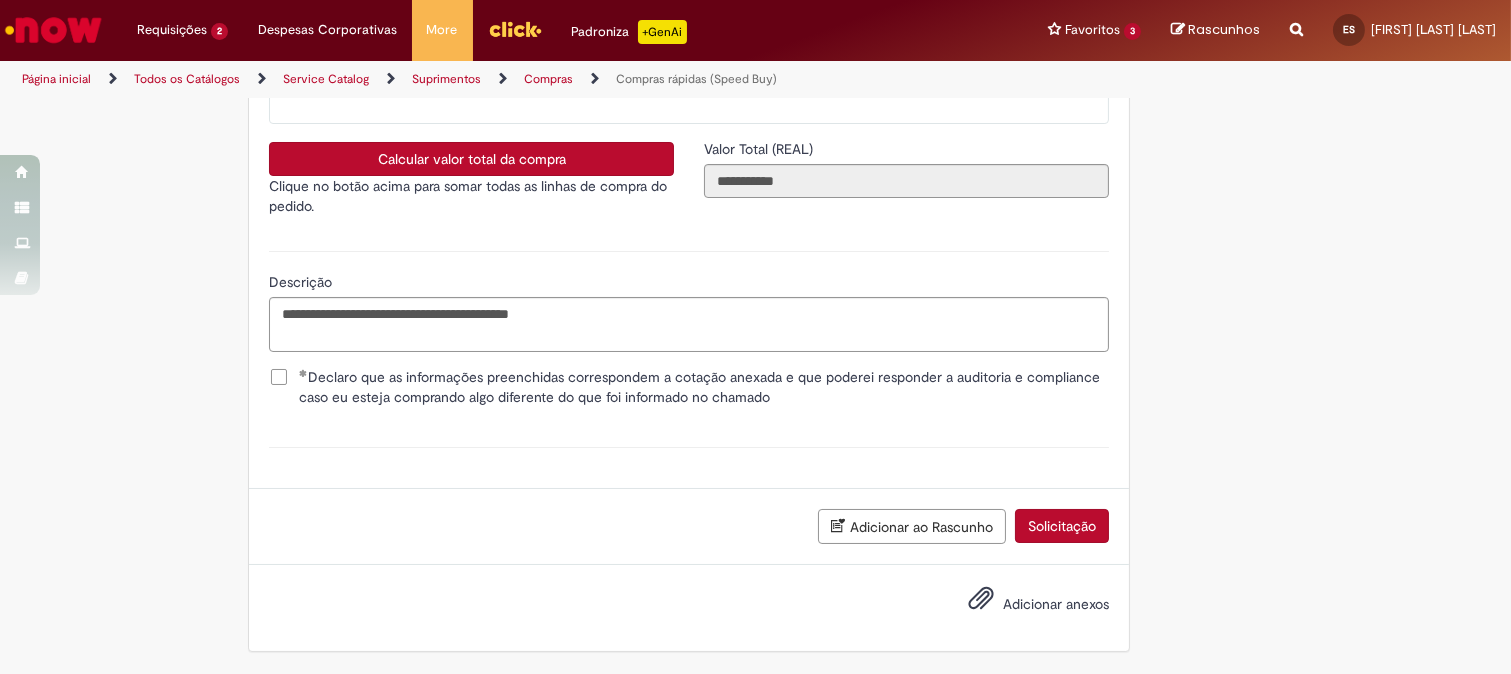 click on "Adicionar anexos" at bounding box center [1056, 604] 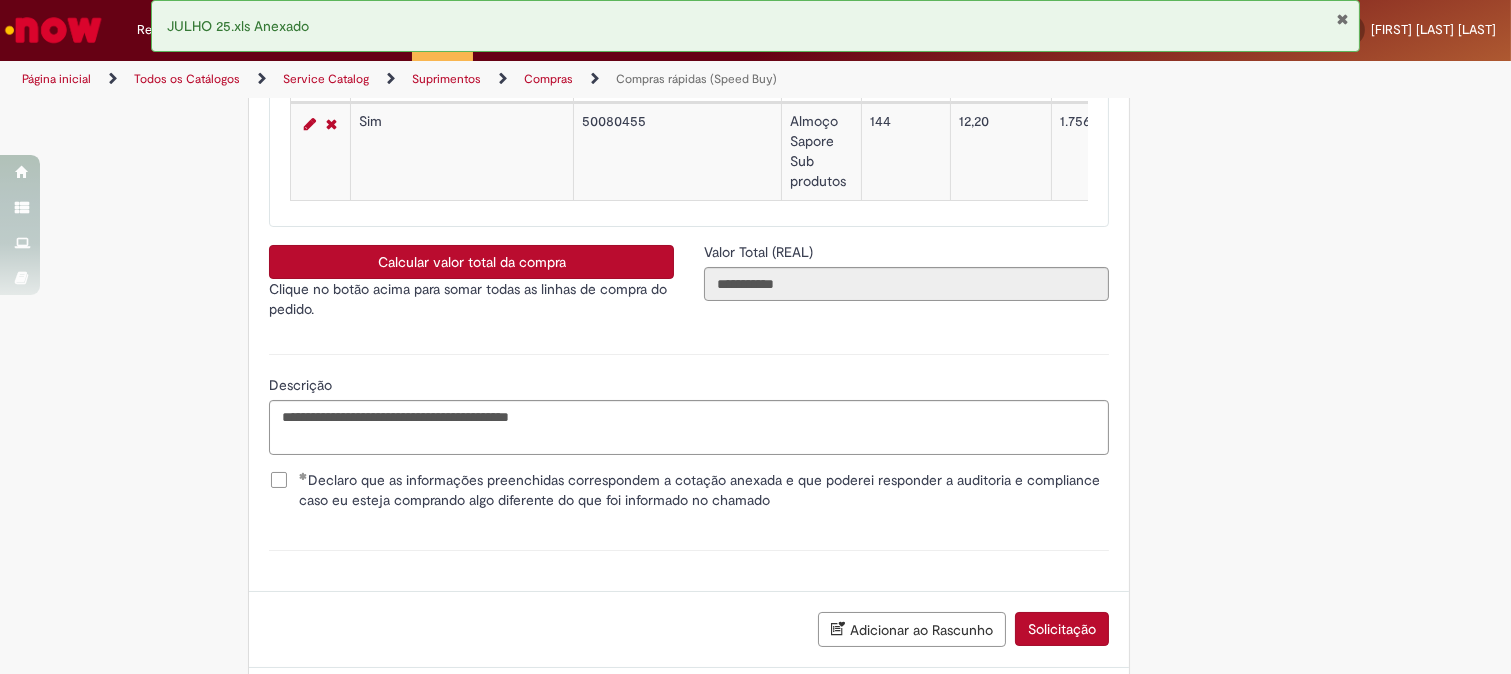 scroll, scrollTop: 3698, scrollLeft: 0, axis: vertical 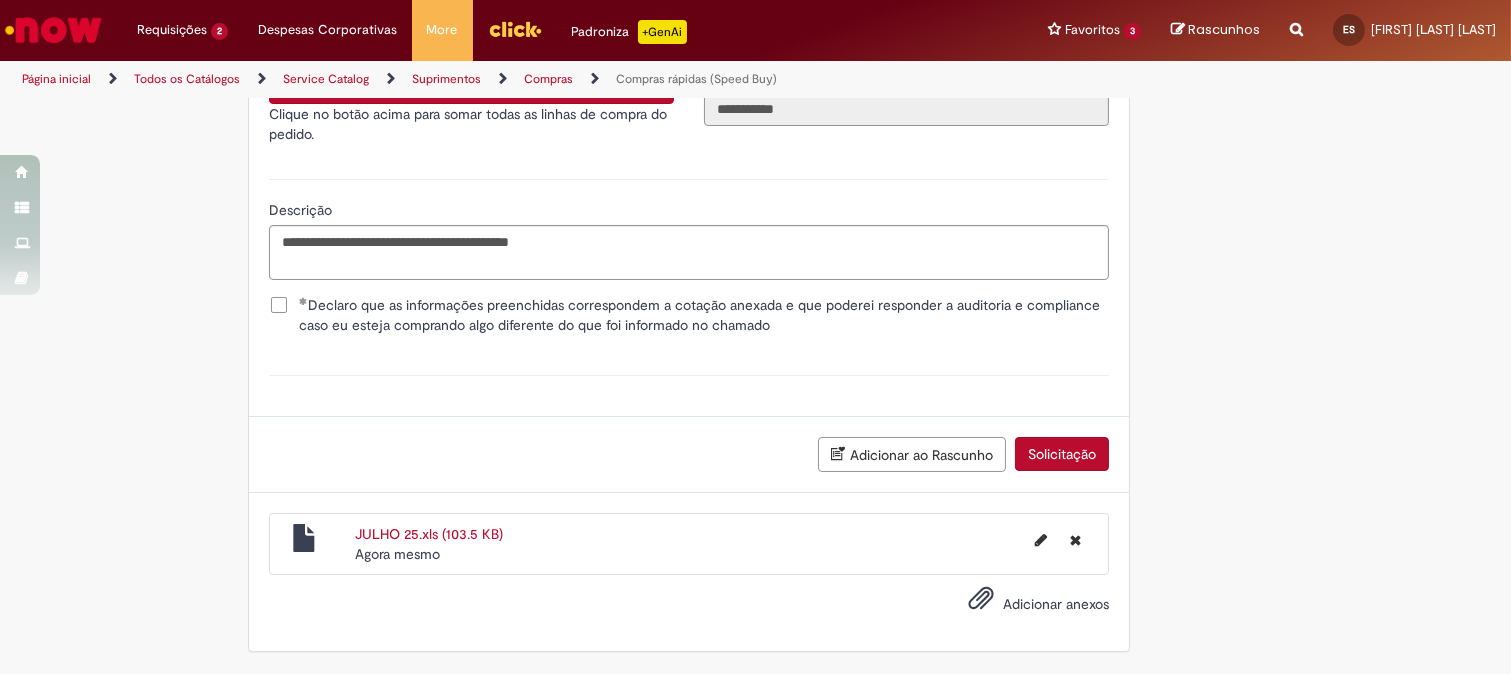 click on "Solicitação" at bounding box center [1062, 454] 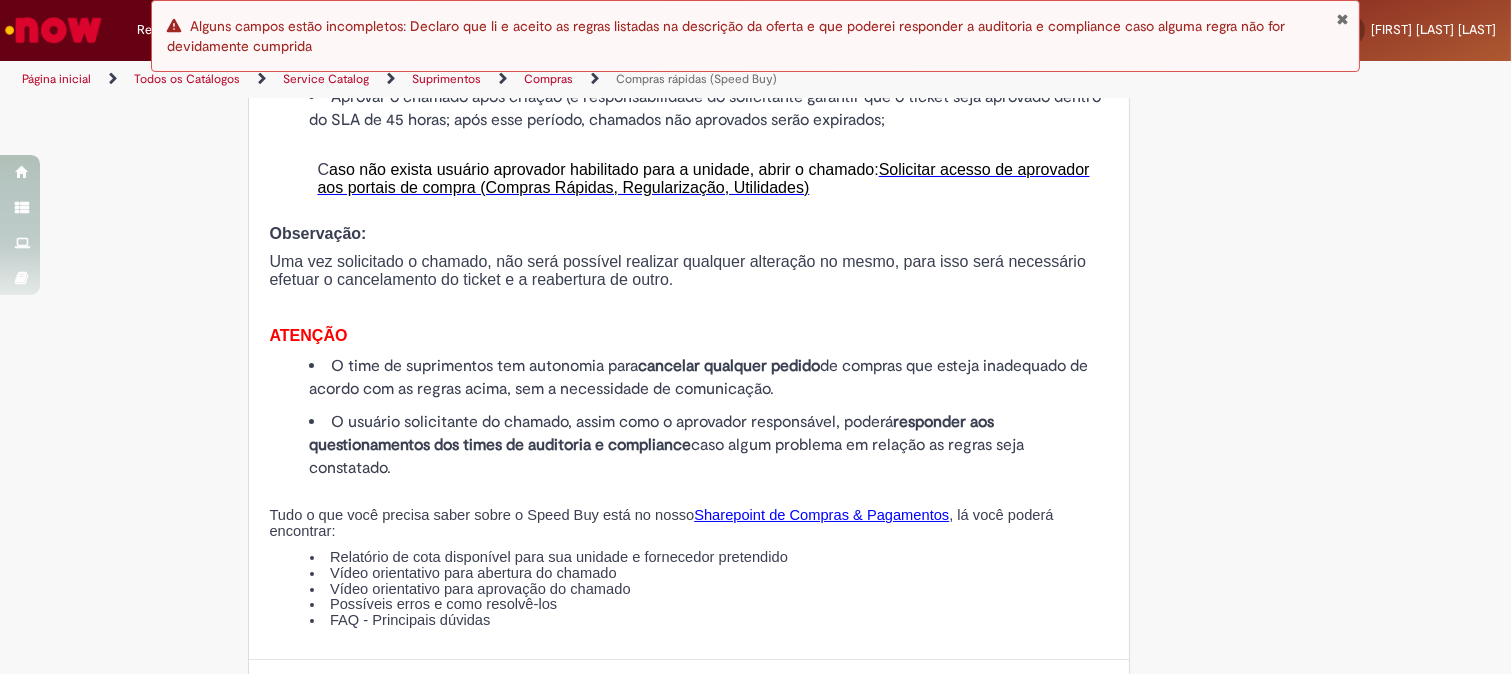 scroll, scrollTop: 2280, scrollLeft: 0, axis: vertical 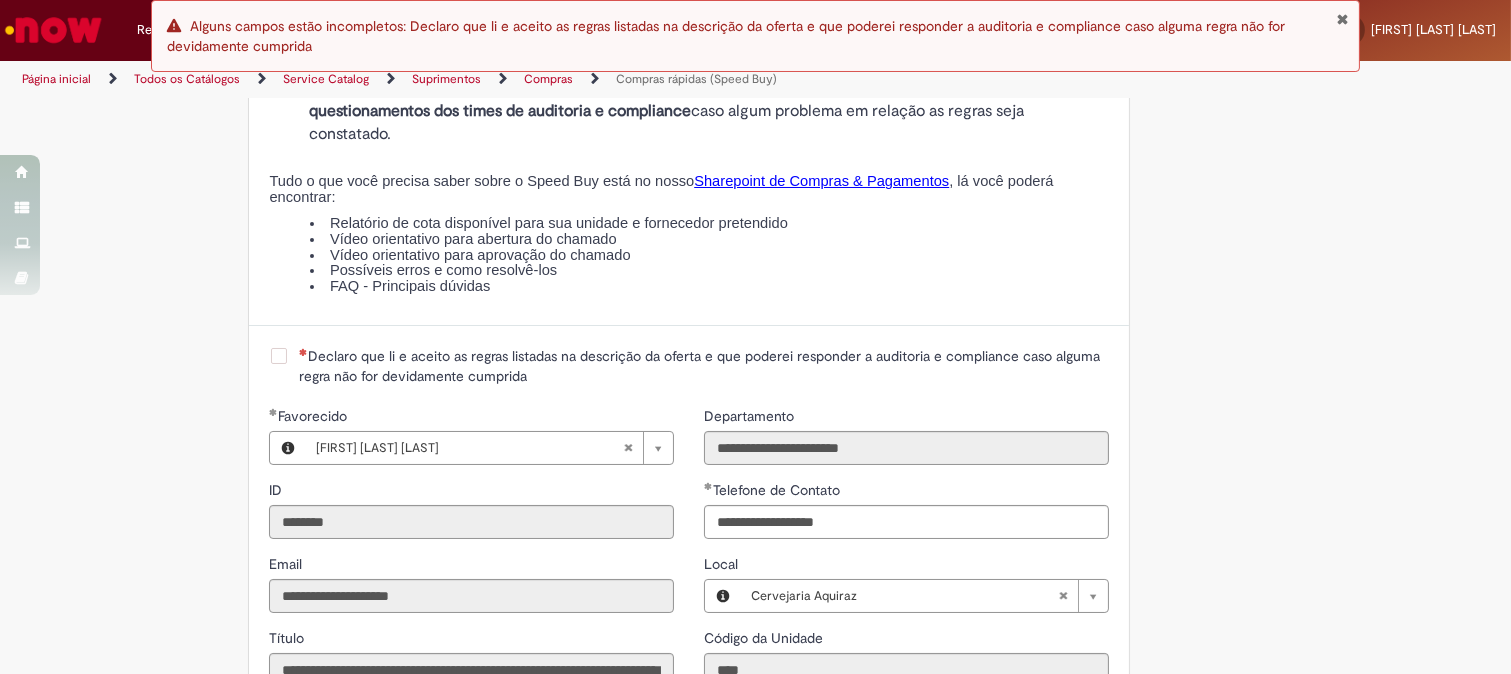 click on "Declaro que li e aceito as regras listadas na descrição da oferta e que poderei responder a auditoria e compliance caso alguma regra não for devidamente cumprida" at bounding box center [704, 366] 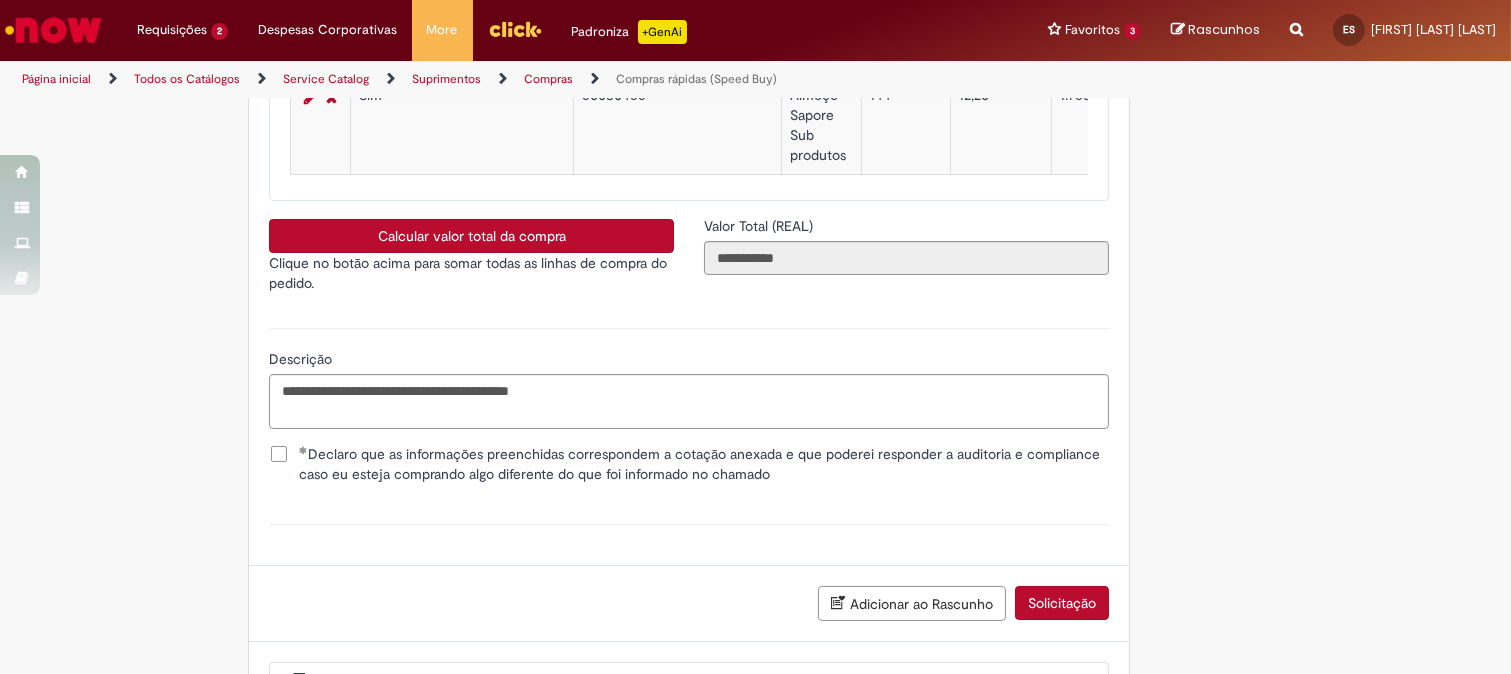 scroll, scrollTop: 3698, scrollLeft: 0, axis: vertical 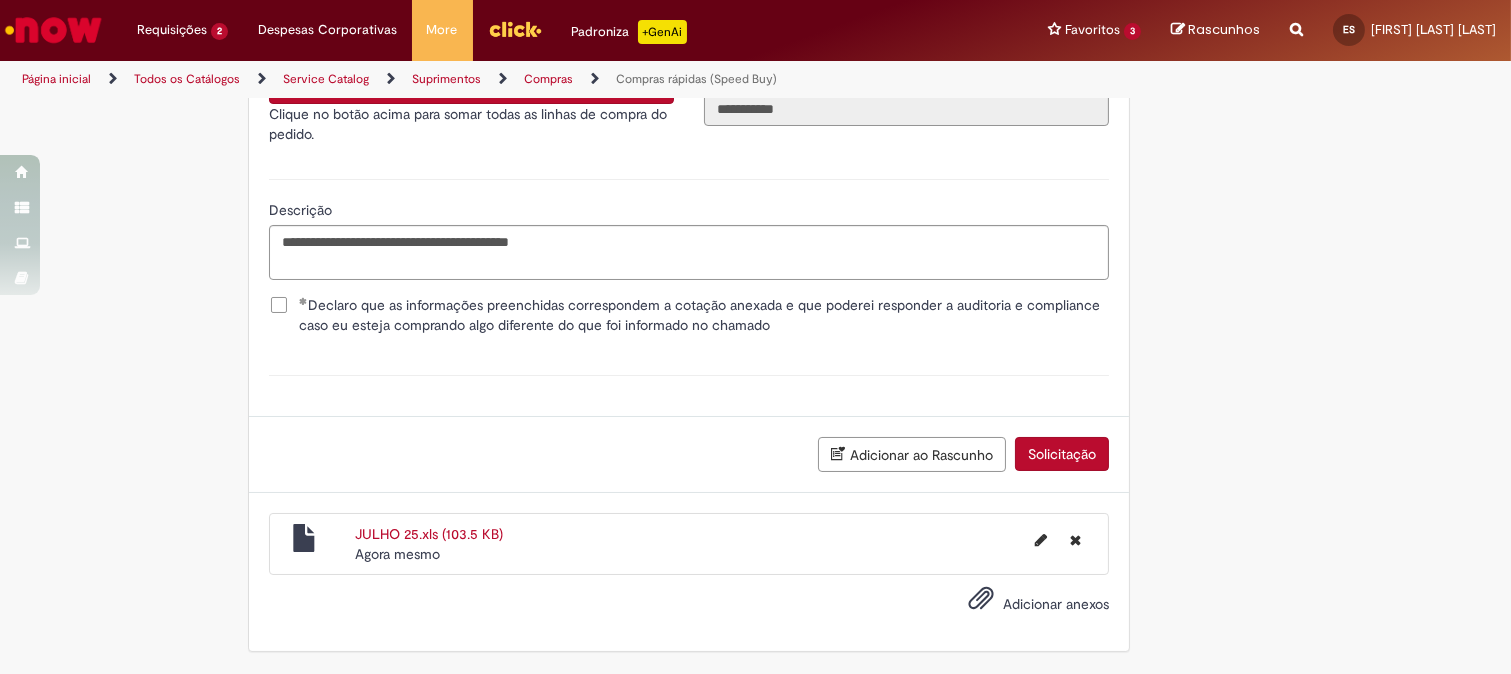 click on "Solicitação" at bounding box center [1062, 454] 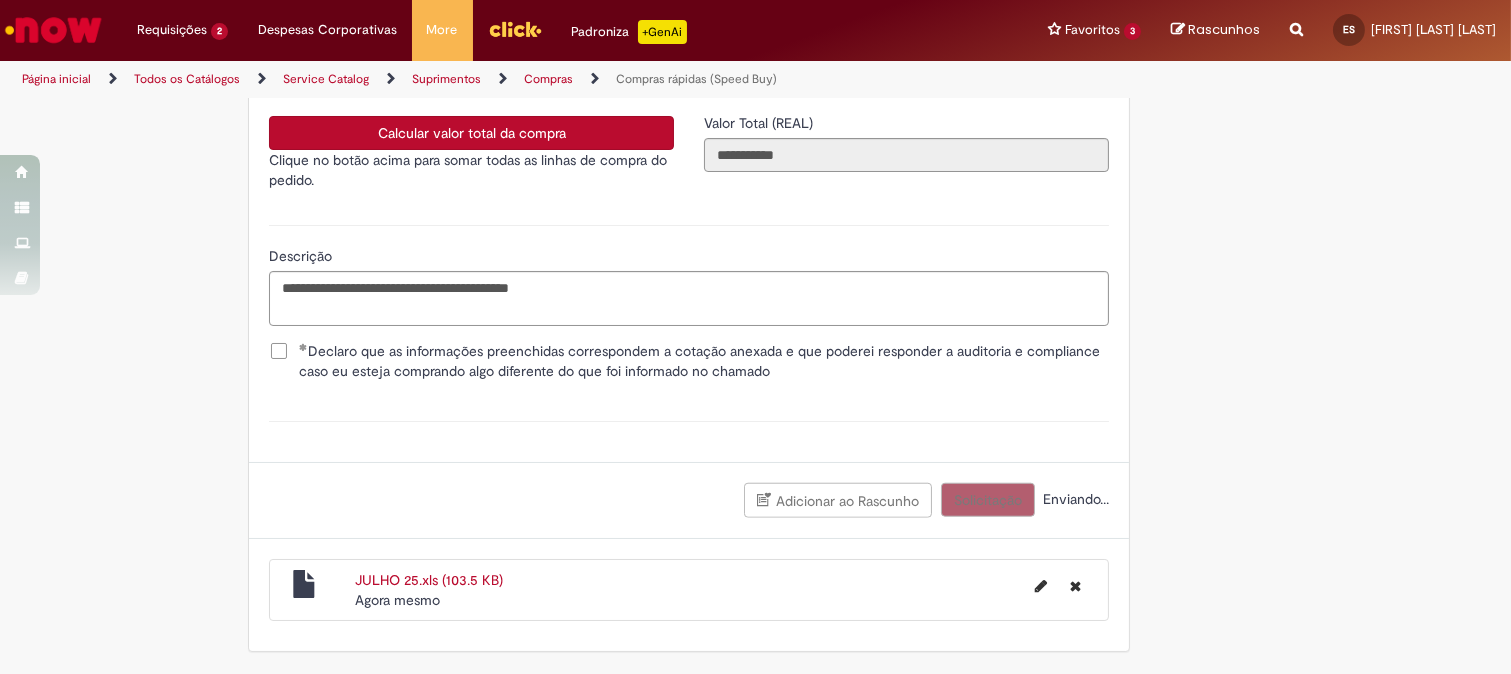 scroll, scrollTop: 3652, scrollLeft: 0, axis: vertical 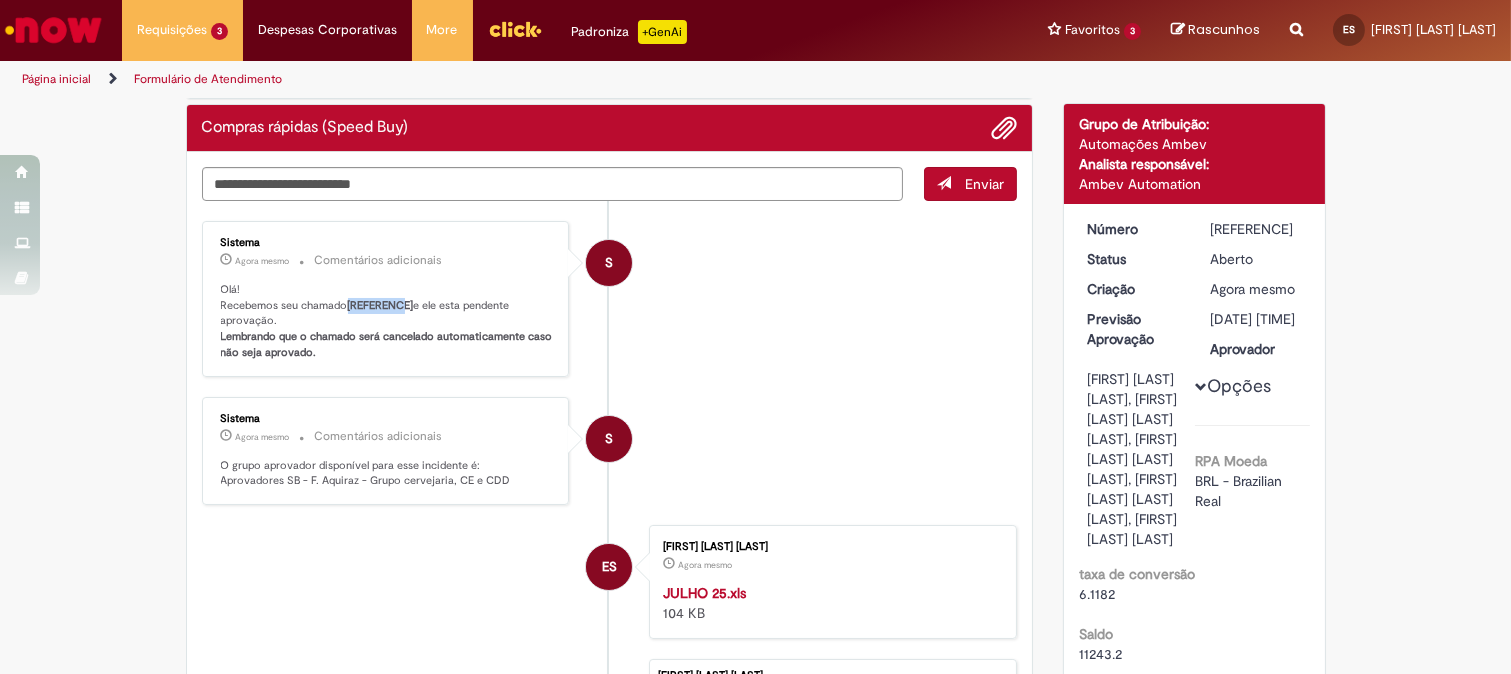drag, startPoint x: 340, startPoint y: 303, endPoint x: 391, endPoint y: 304, distance: 51.009804 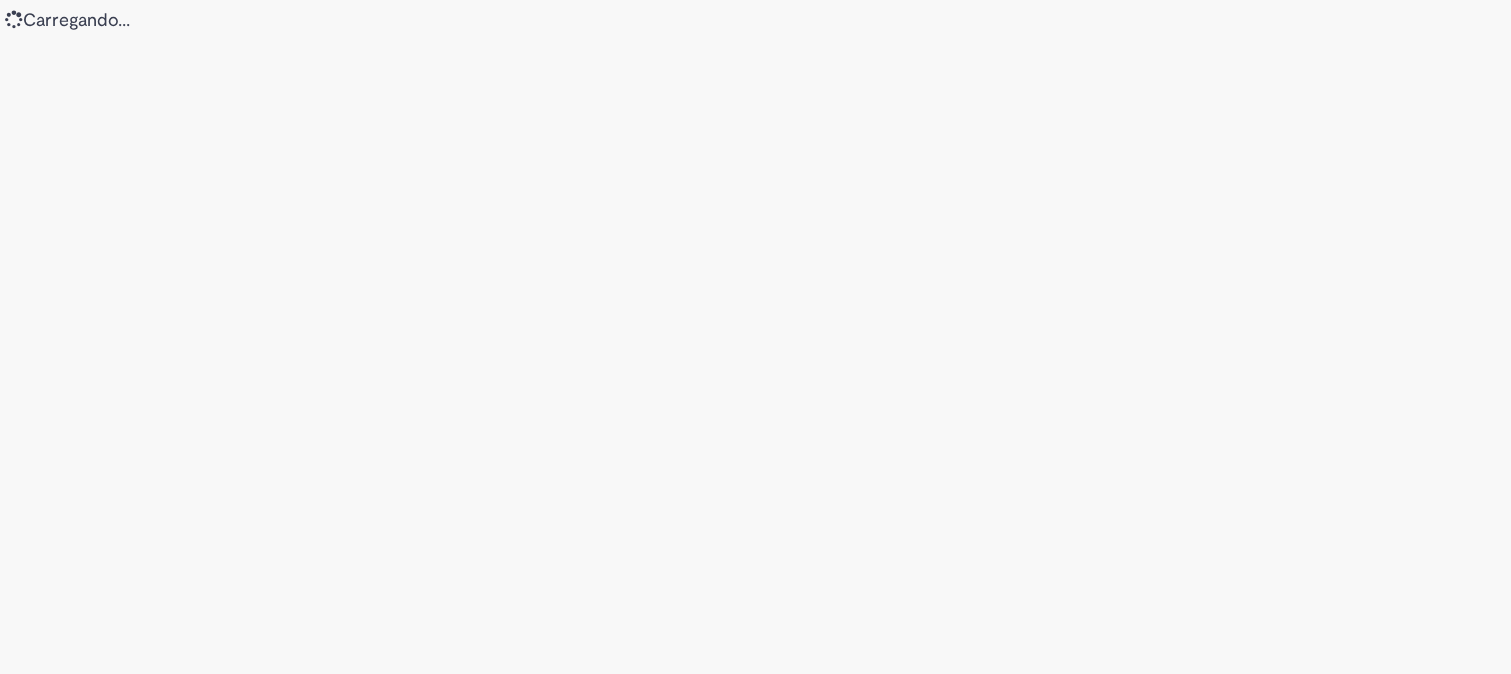 scroll, scrollTop: 0, scrollLeft: 0, axis: both 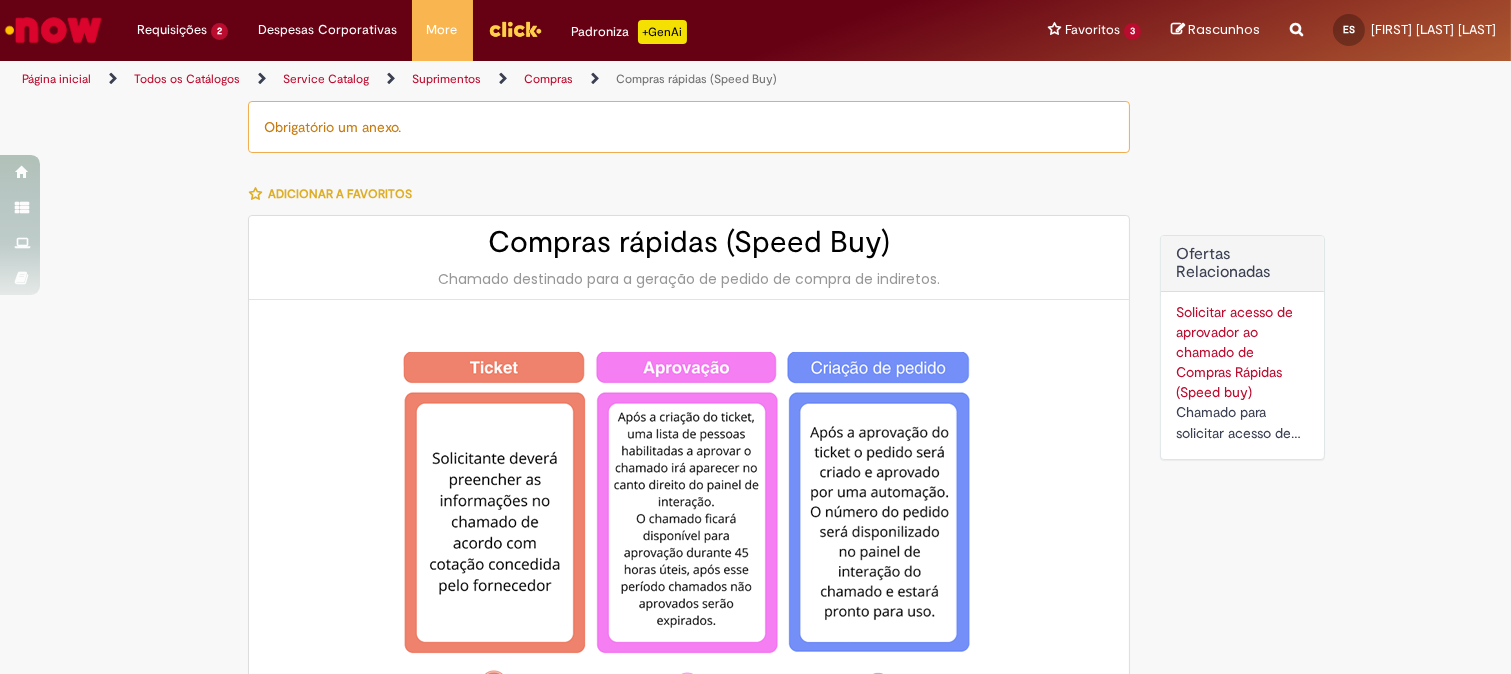type on "********" 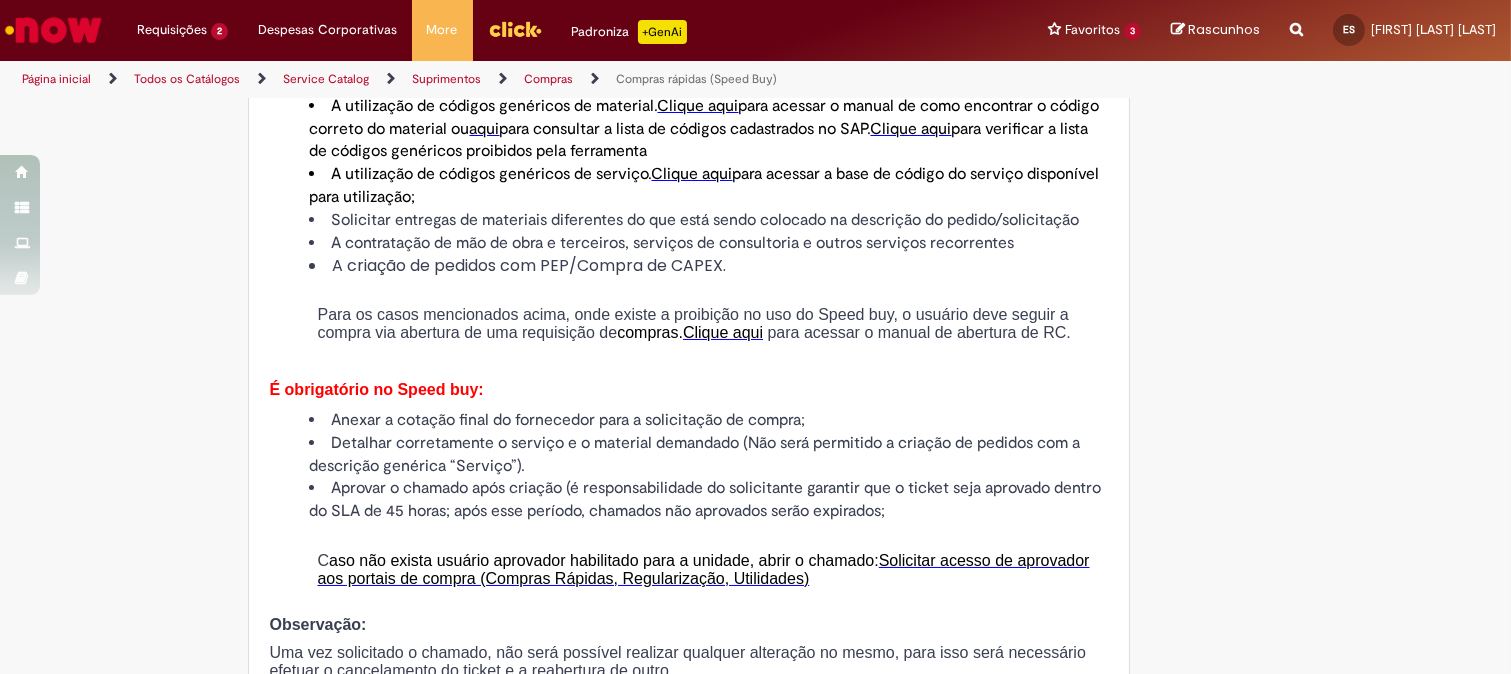 scroll, scrollTop: 1777, scrollLeft: 0, axis: vertical 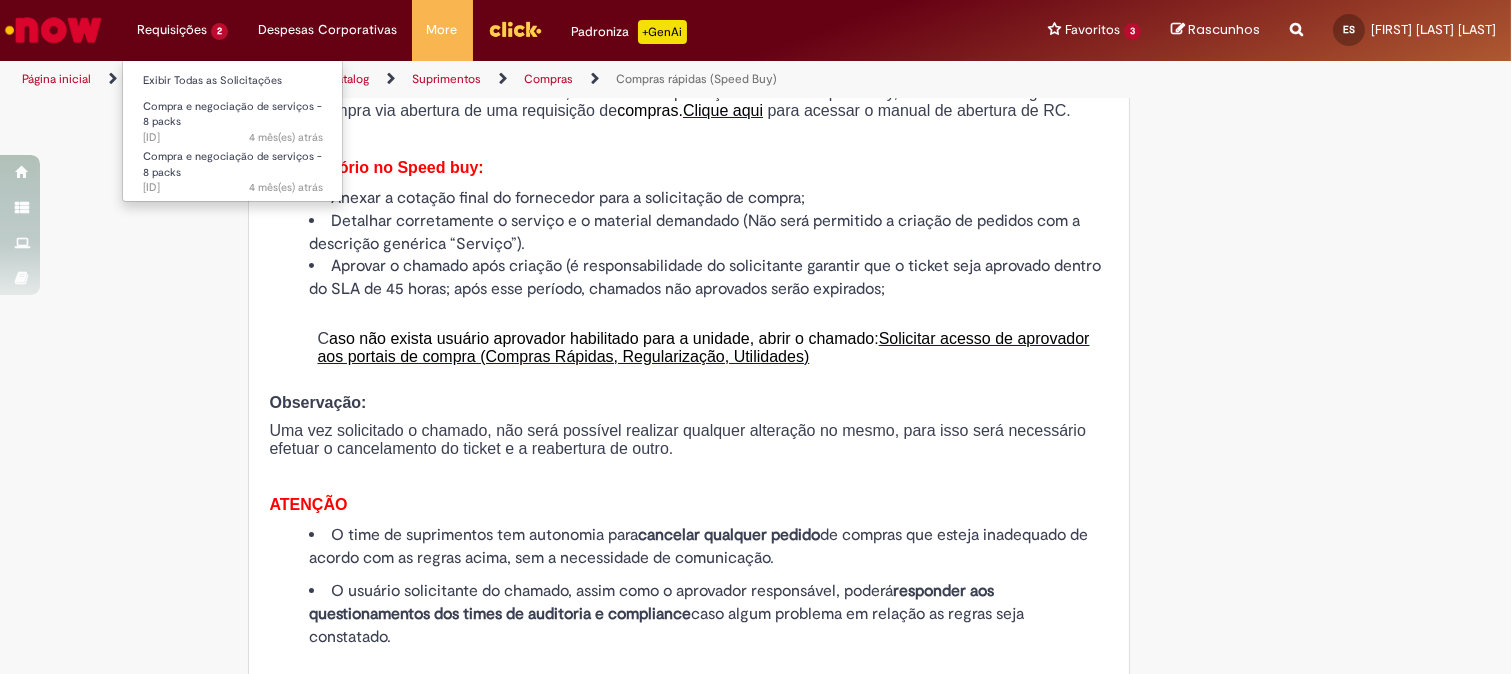 click on "Requisições   2
Exibir Todas as Solicitações
Compra e negociação de serviços - 8 packs
4 mês(es) atrás 4 meses atrás  R12752950
Compra e negociação de serviços - 8 packs
4 mês(es) atrás 4 meses atrás  R12752887" at bounding box center (182, 30) 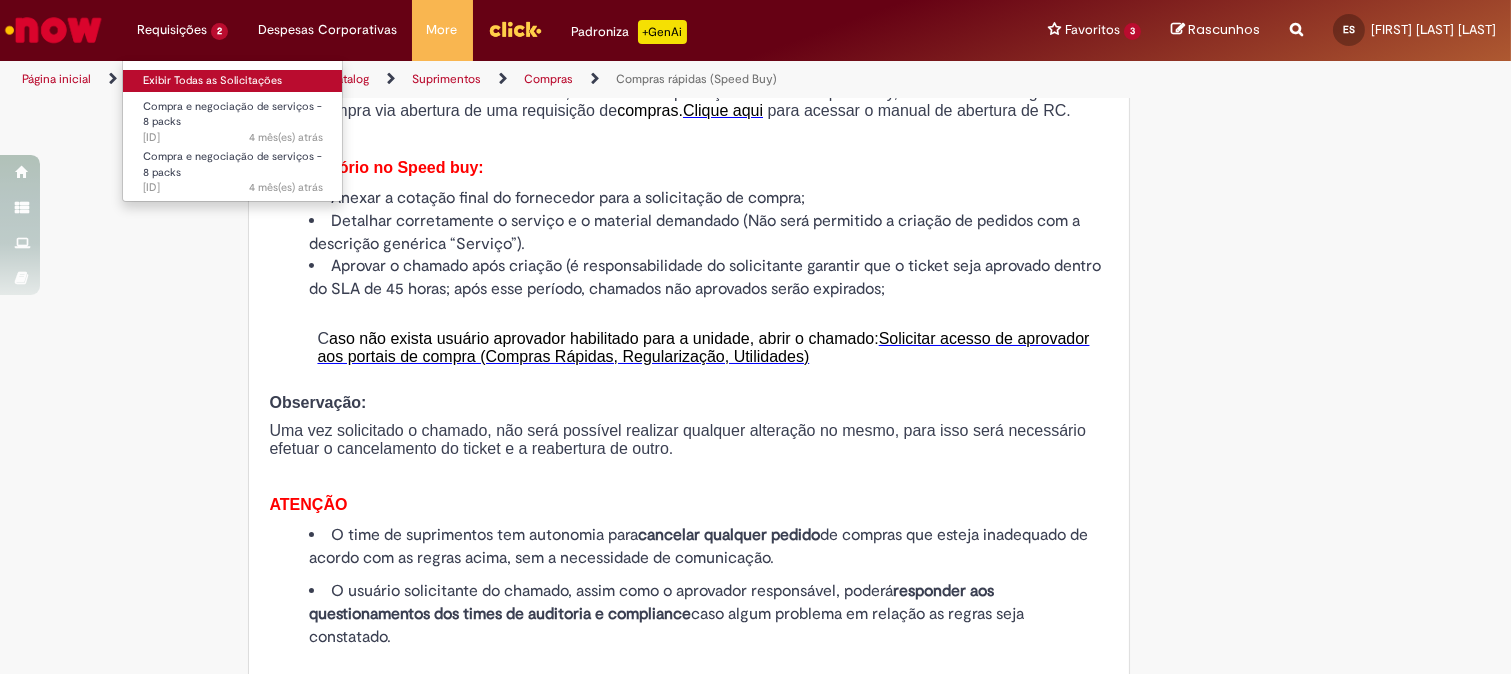 click on "Exibir Todas as Solicitações" at bounding box center [233, 81] 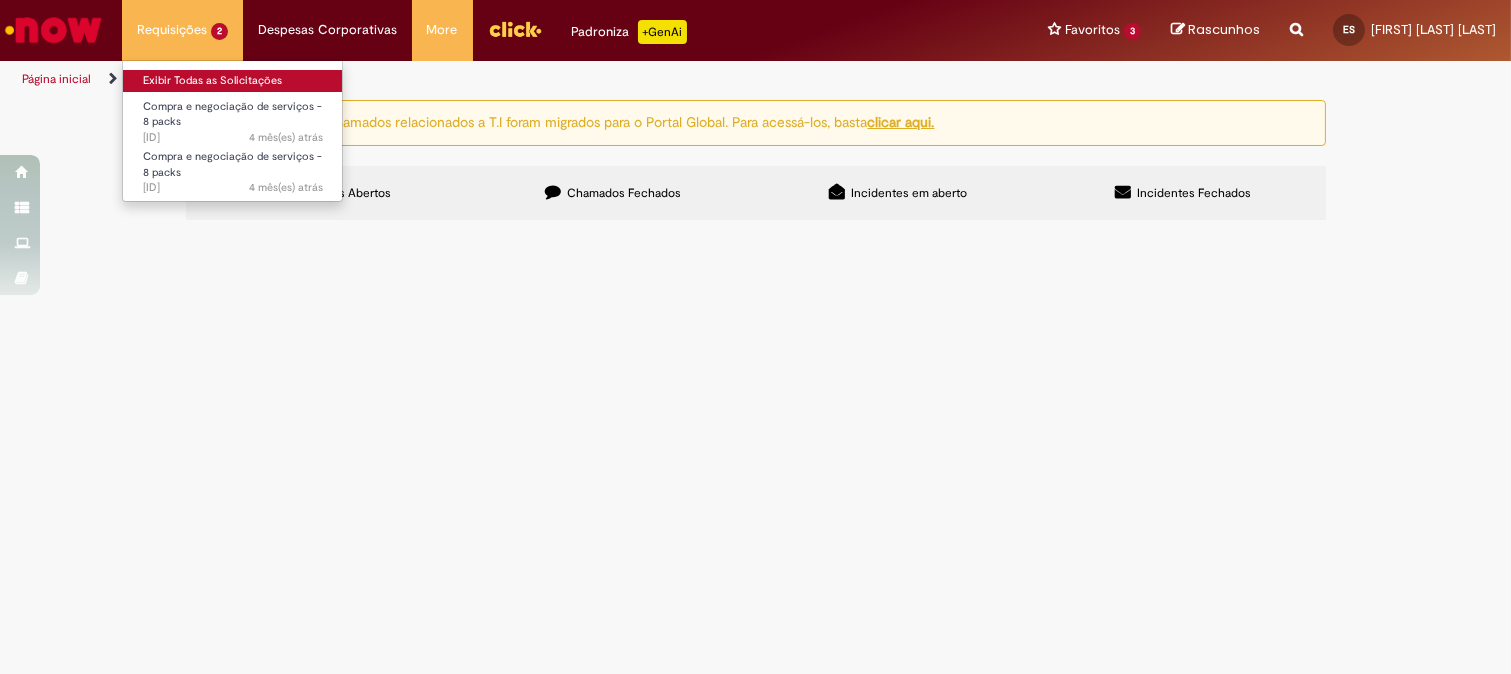 scroll, scrollTop: 0, scrollLeft: 0, axis: both 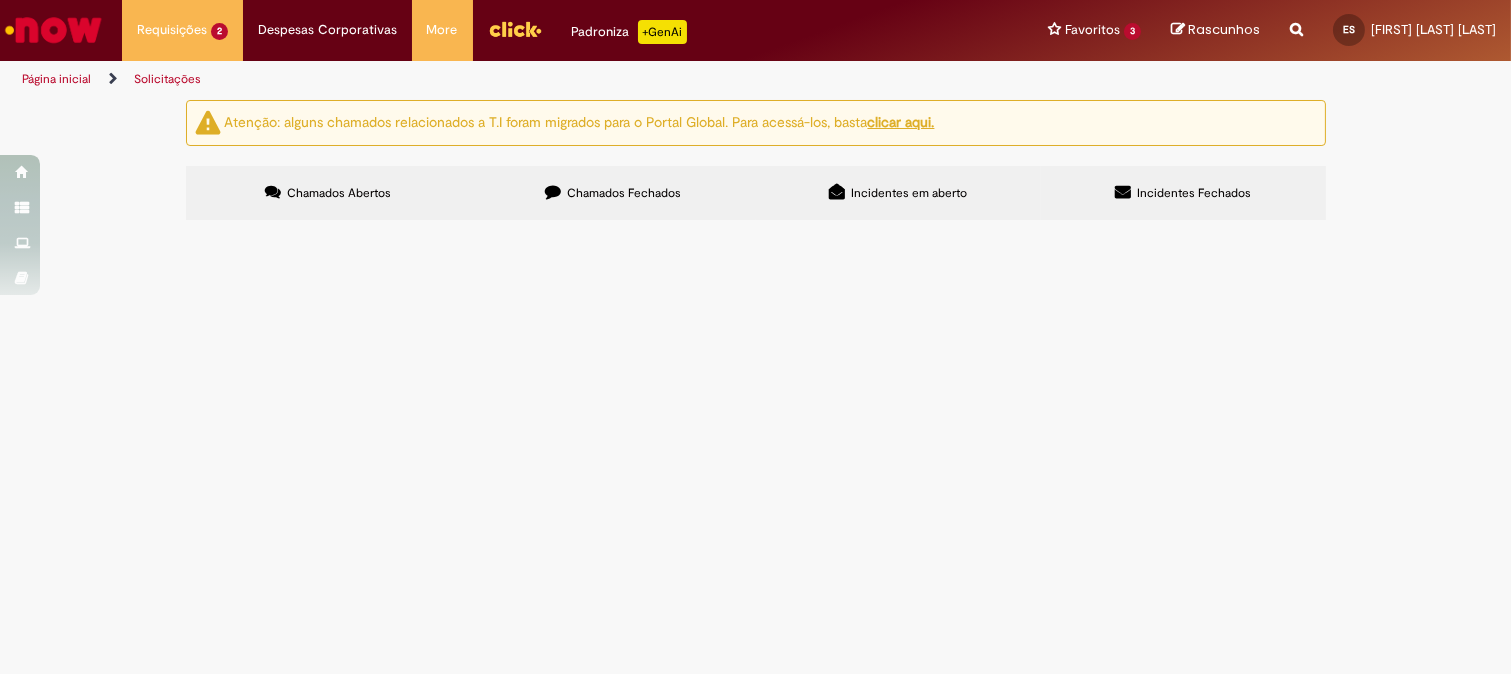 click on "Chamados Fechados" at bounding box center (613, 193) 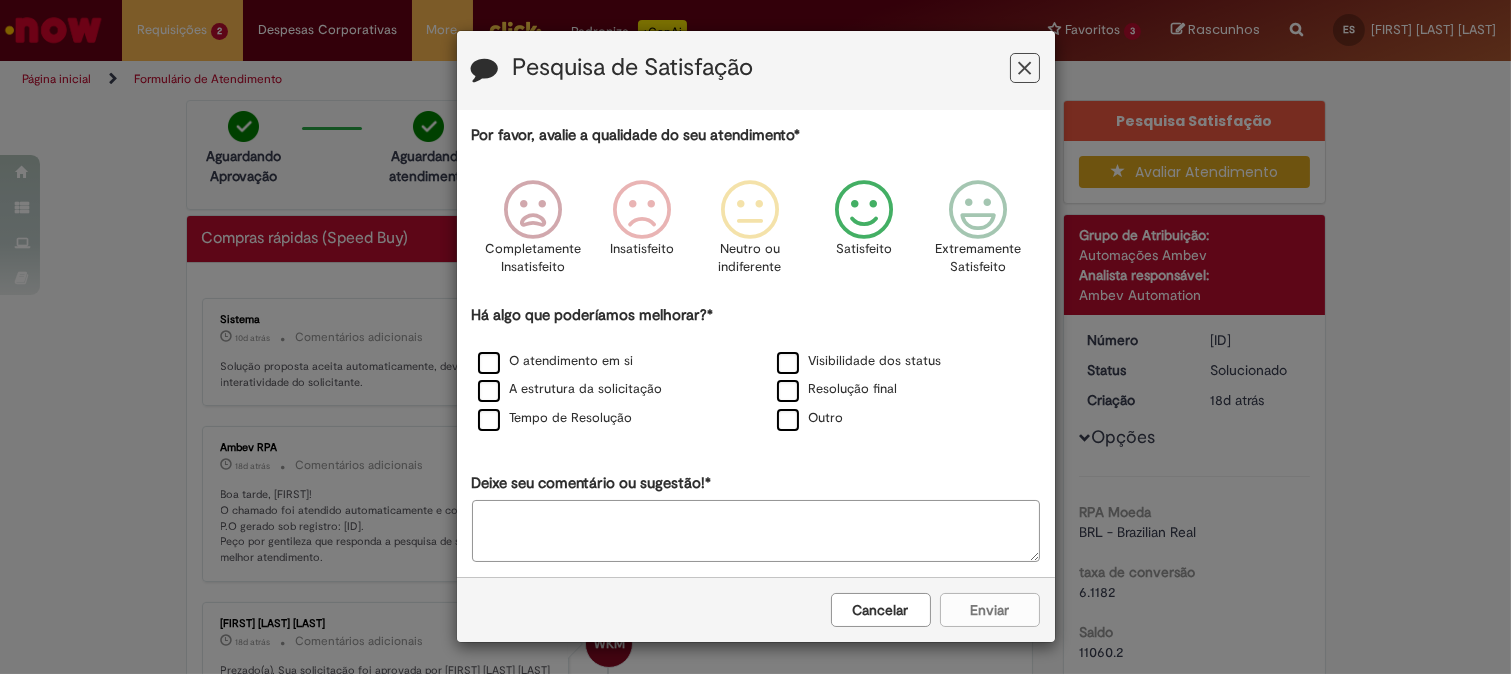 click at bounding box center [863, 210] 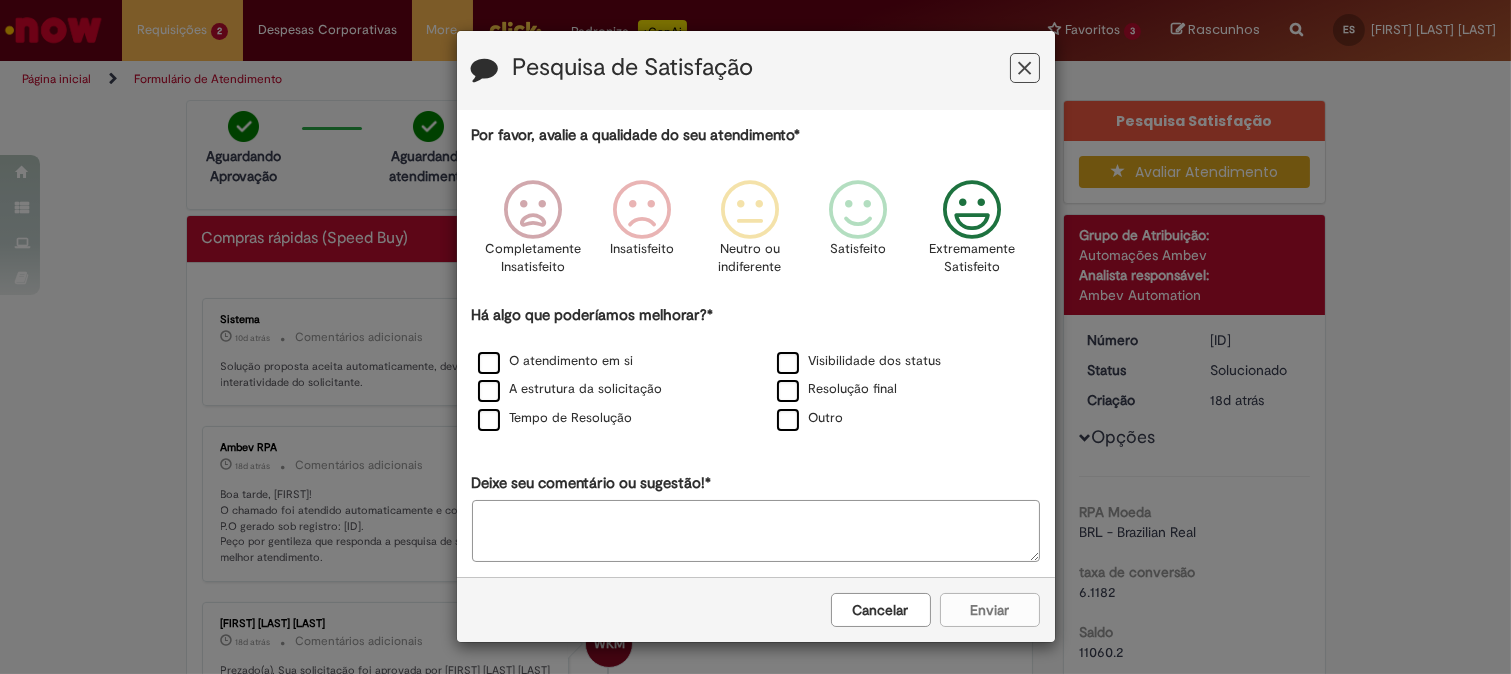 click at bounding box center [971, 210] 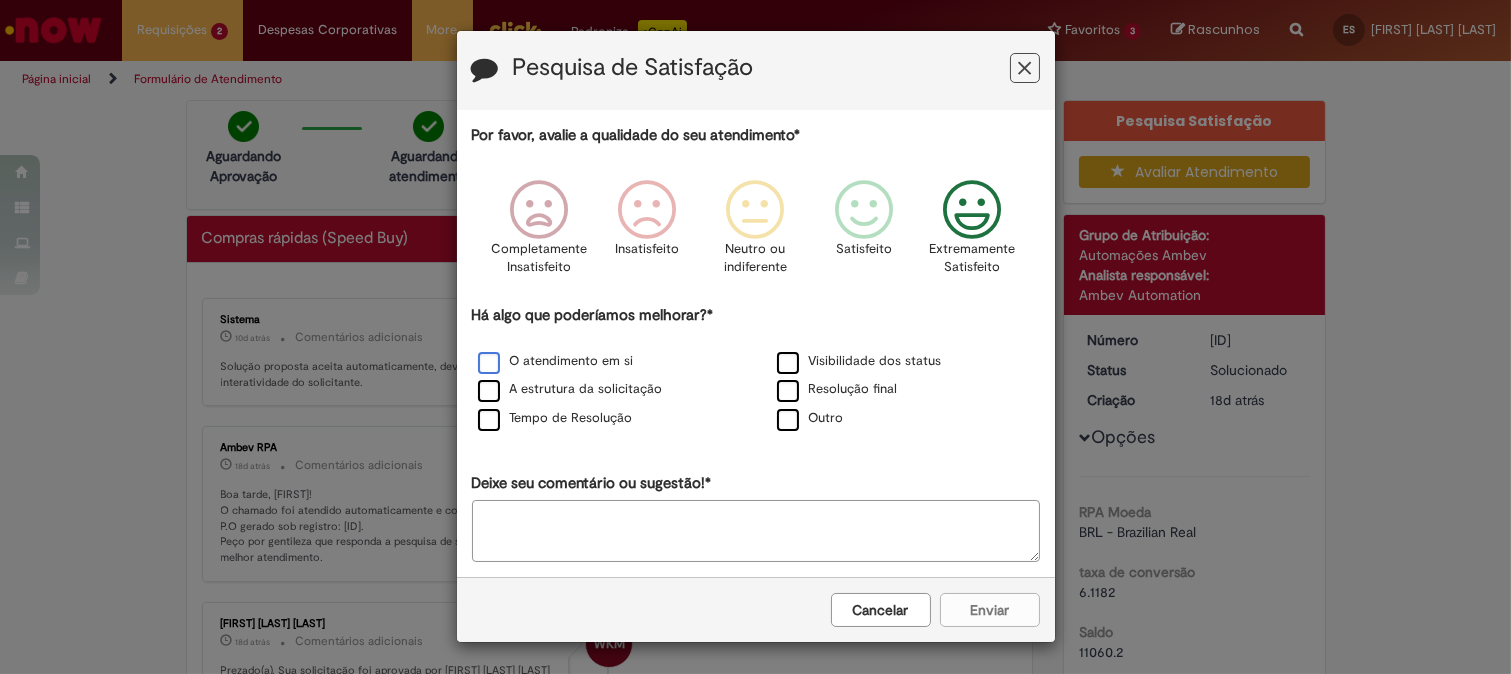 click on "O atendimento em si" at bounding box center (556, 361) 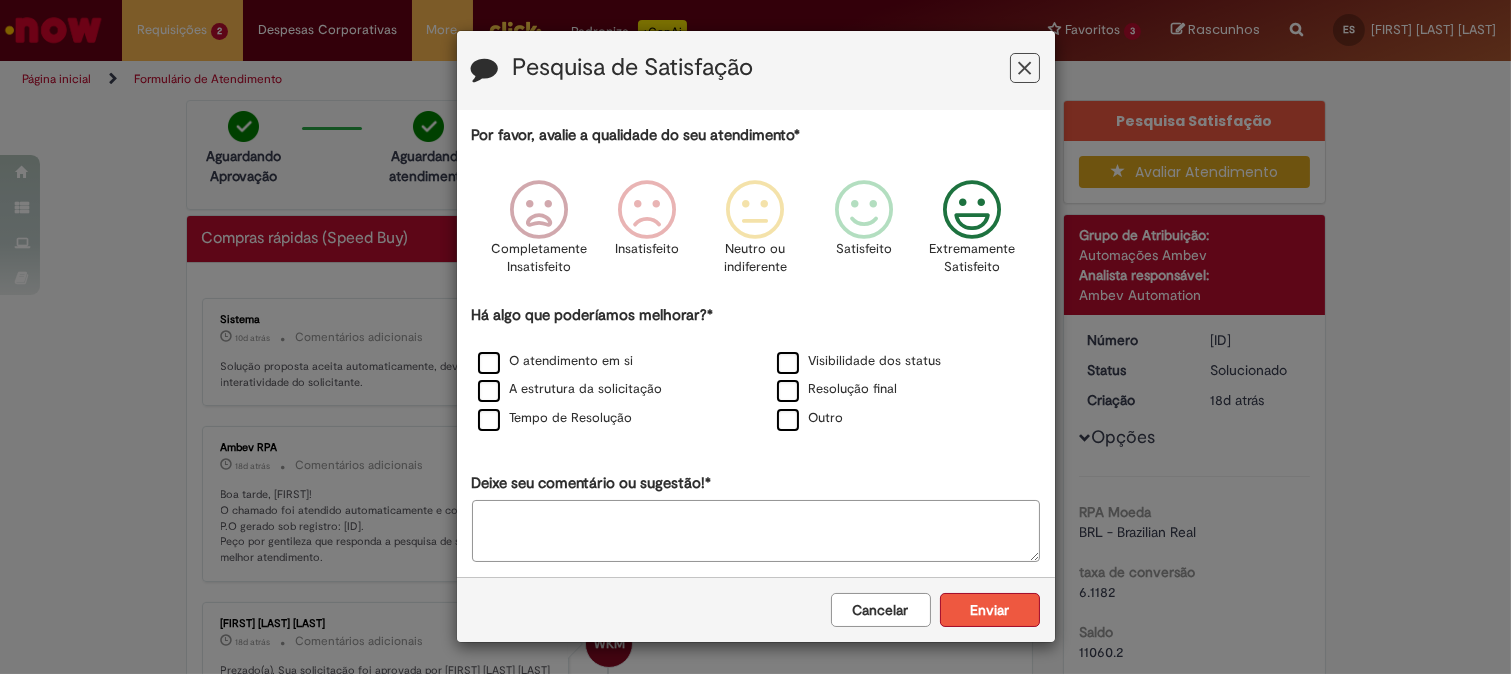 click on "Enviar" at bounding box center [990, 610] 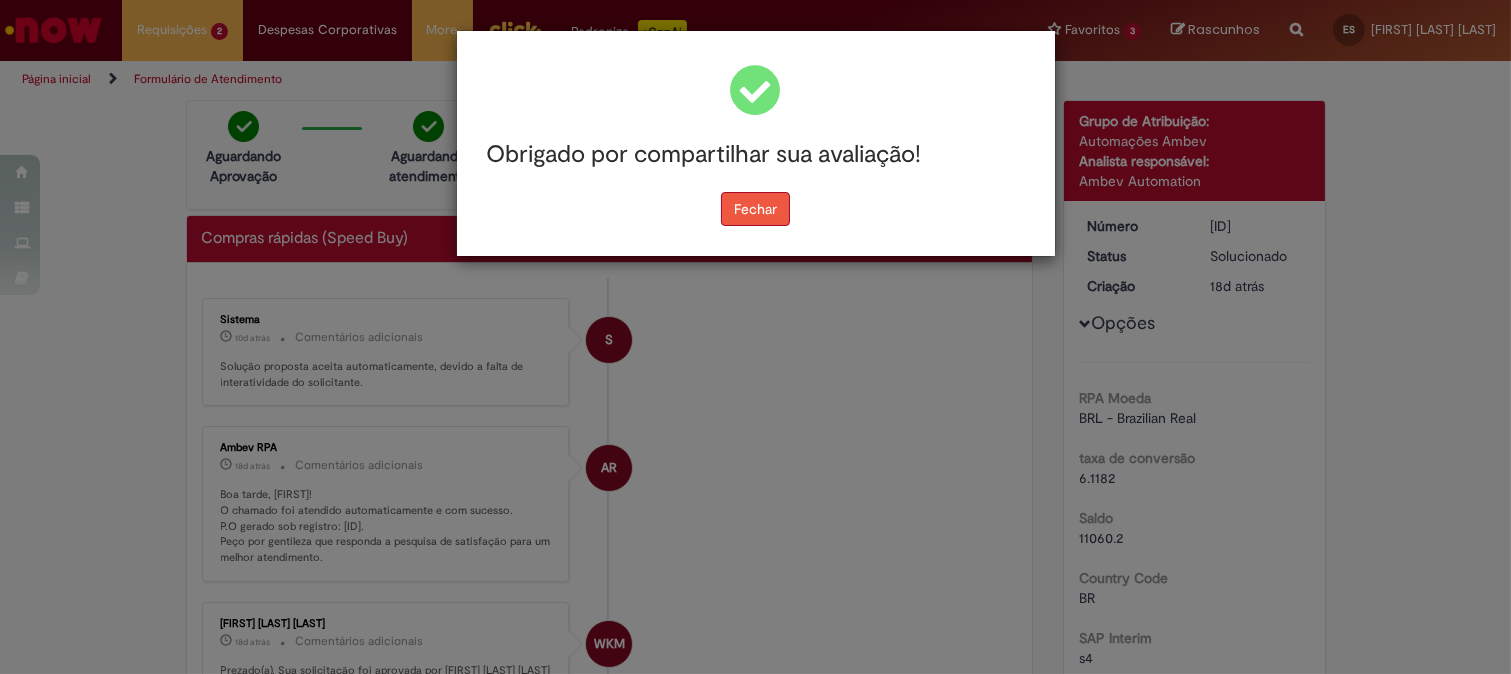 click on "Fechar" at bounding box center [755, 209] 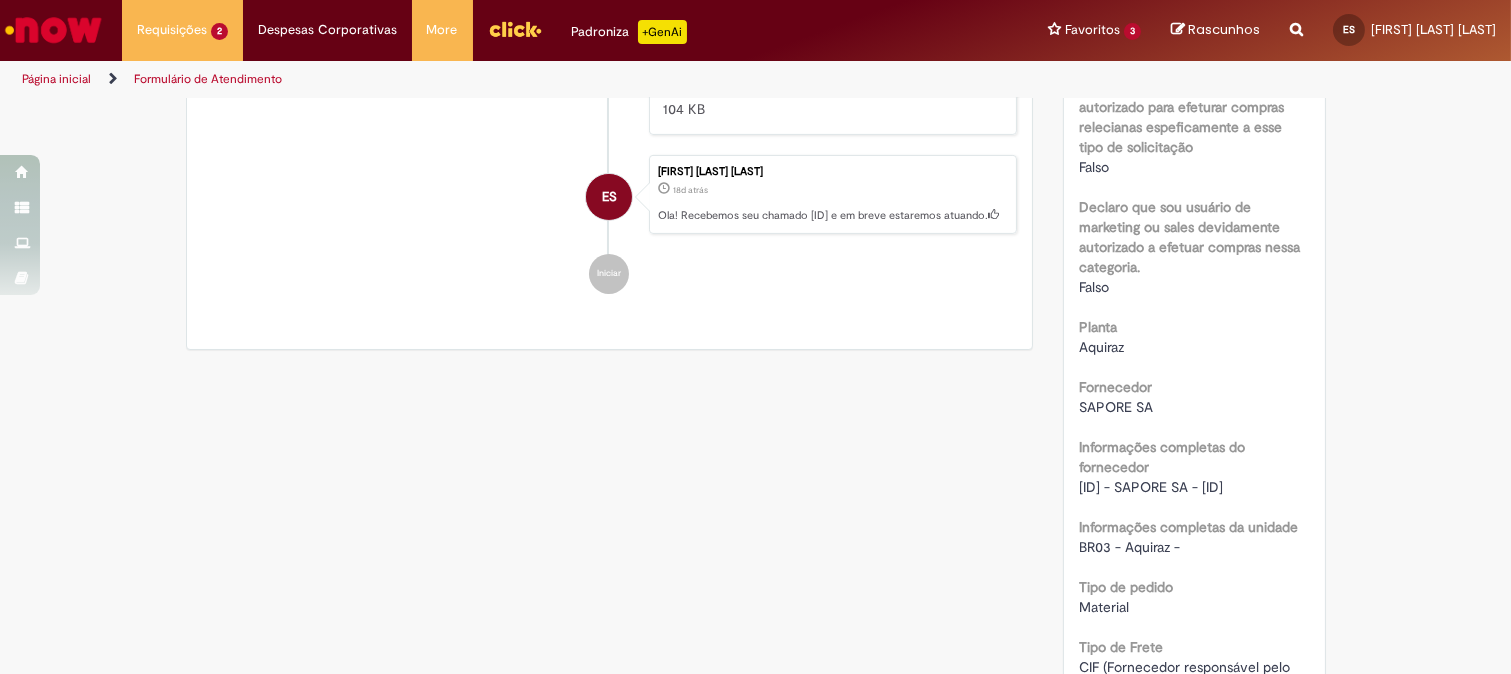 scroll, scrollTop: 1222, scrollLeft: 0, axis: vertical 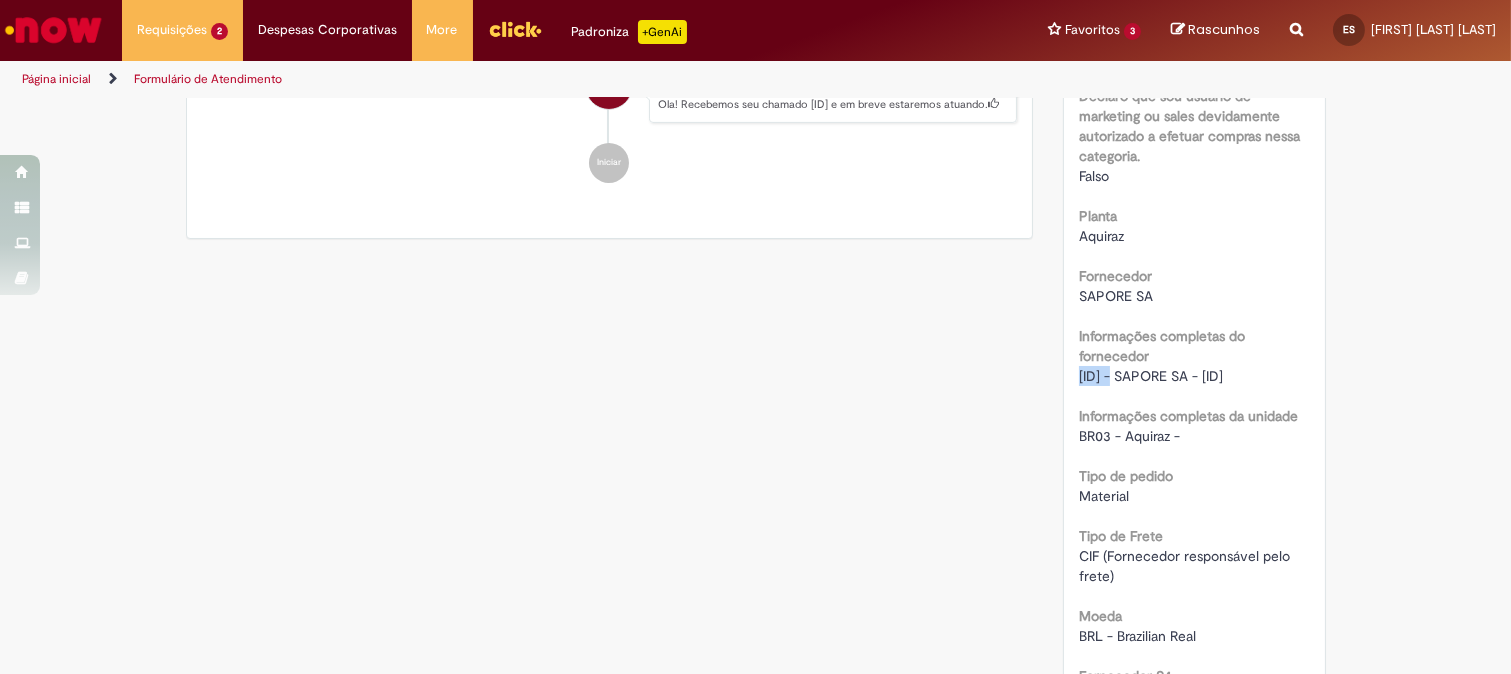 drag, startPoint x: 1071, startPoint y: 375, endPoint x: 1110, endPoint y: 373, distance: 39.051247 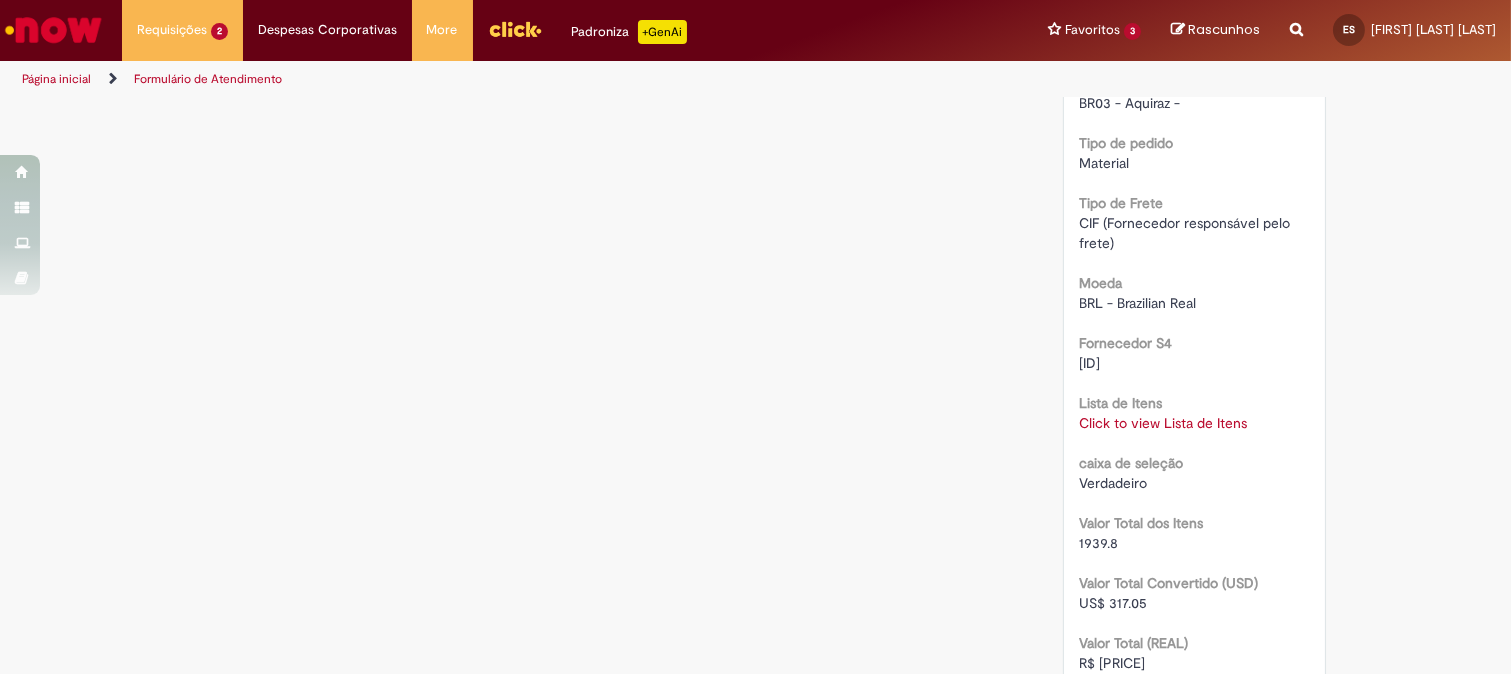 click on "Click to view Lista de Itens" at bounding box center [1163, 423] 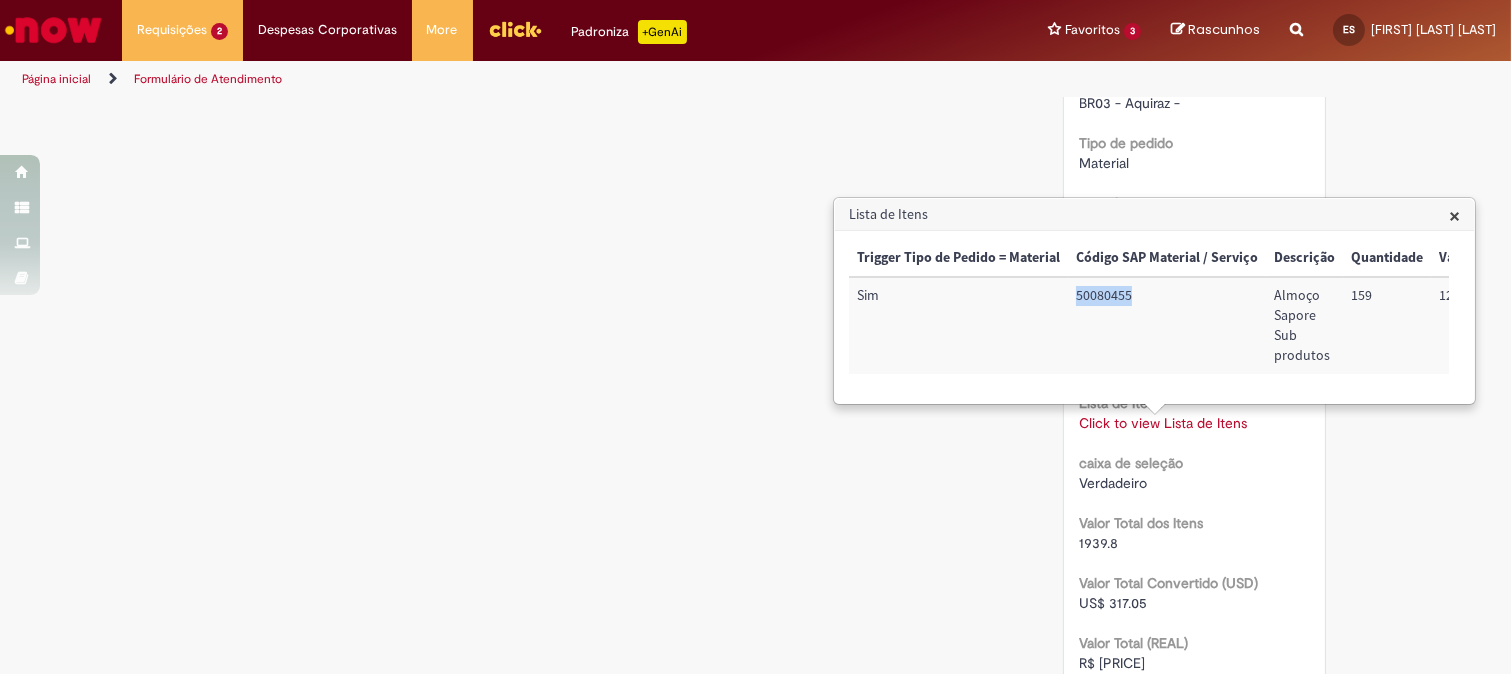 drag, startPoint x: 1077, startPoint y: 296, endPoint x: 1132, endPoint y: 294, distance: 55.03635 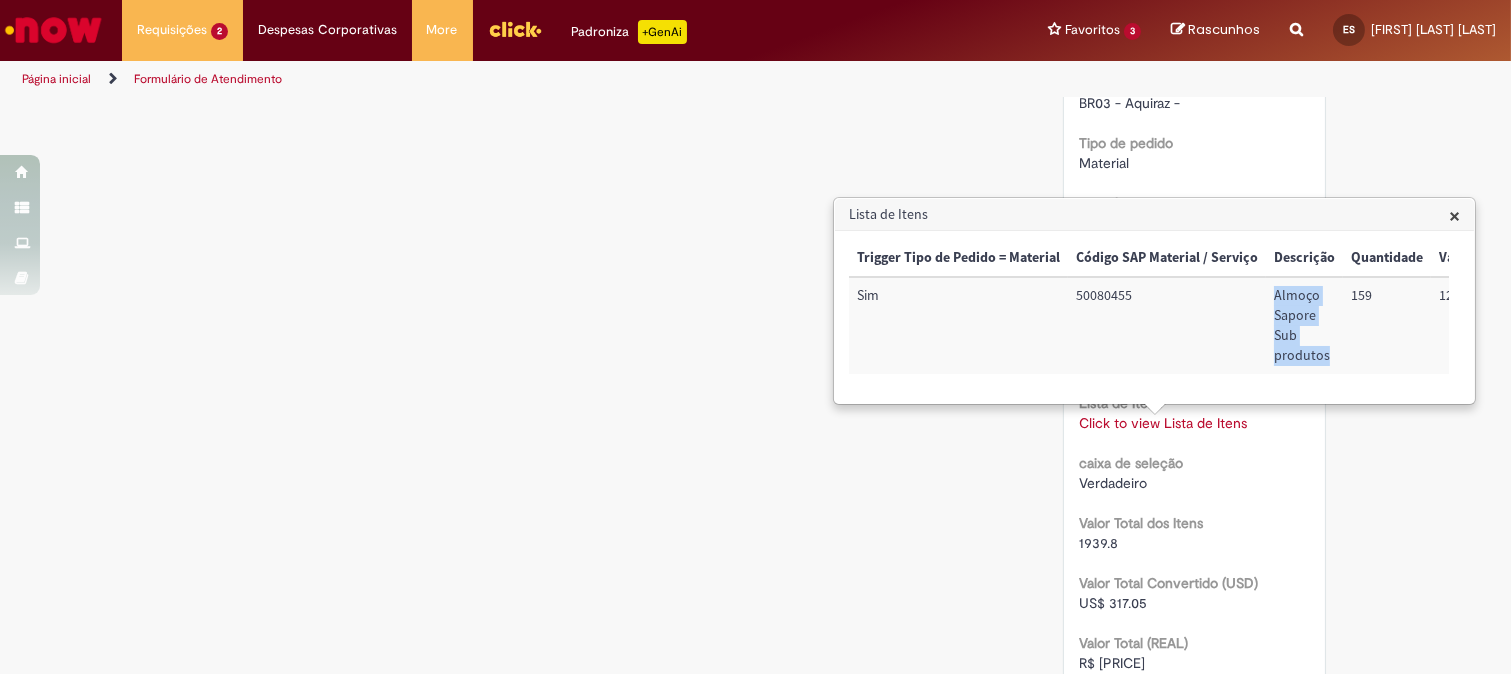 drag, startPoint x: 1271, startPoint y: 295, endPoint x: 1325, endPoint y: 360, distance: 84.50444 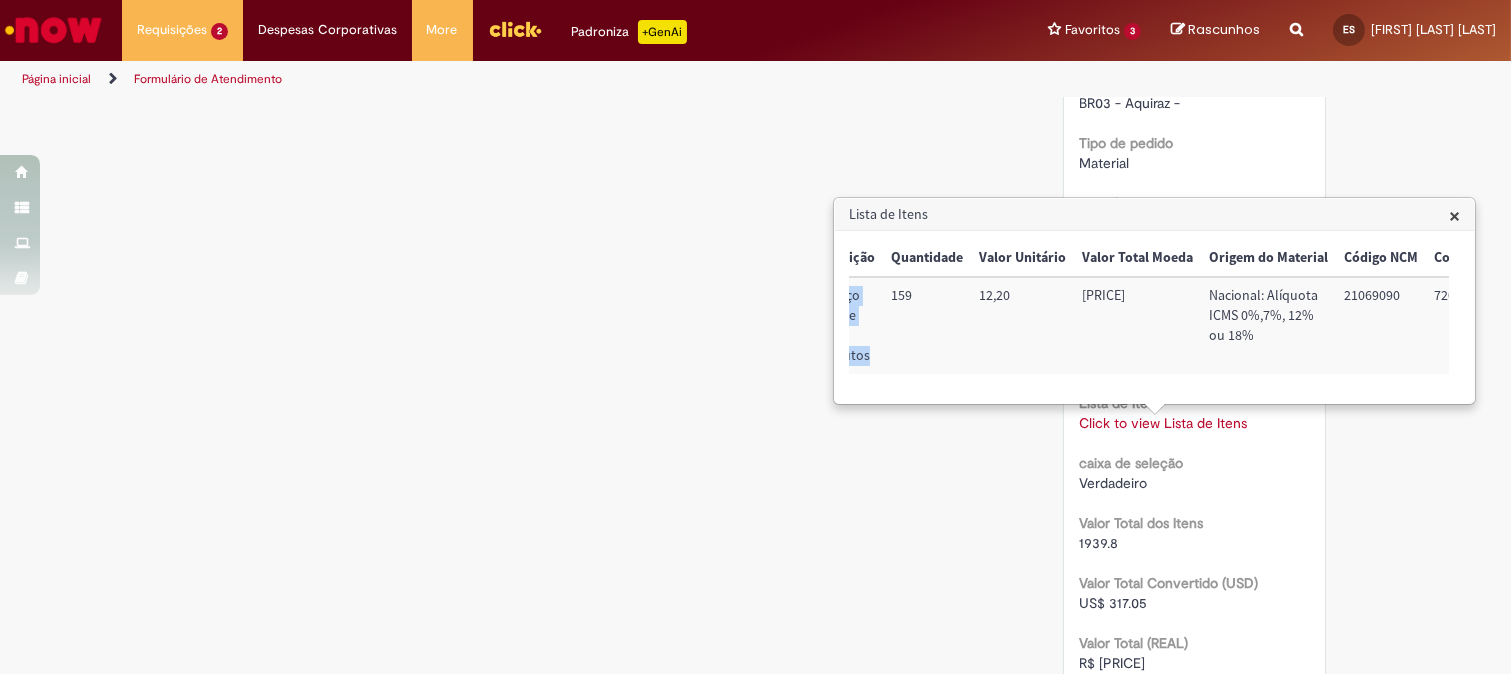 scroll, scrollTop: 0, scrollLeft: 487, axis: horizontal 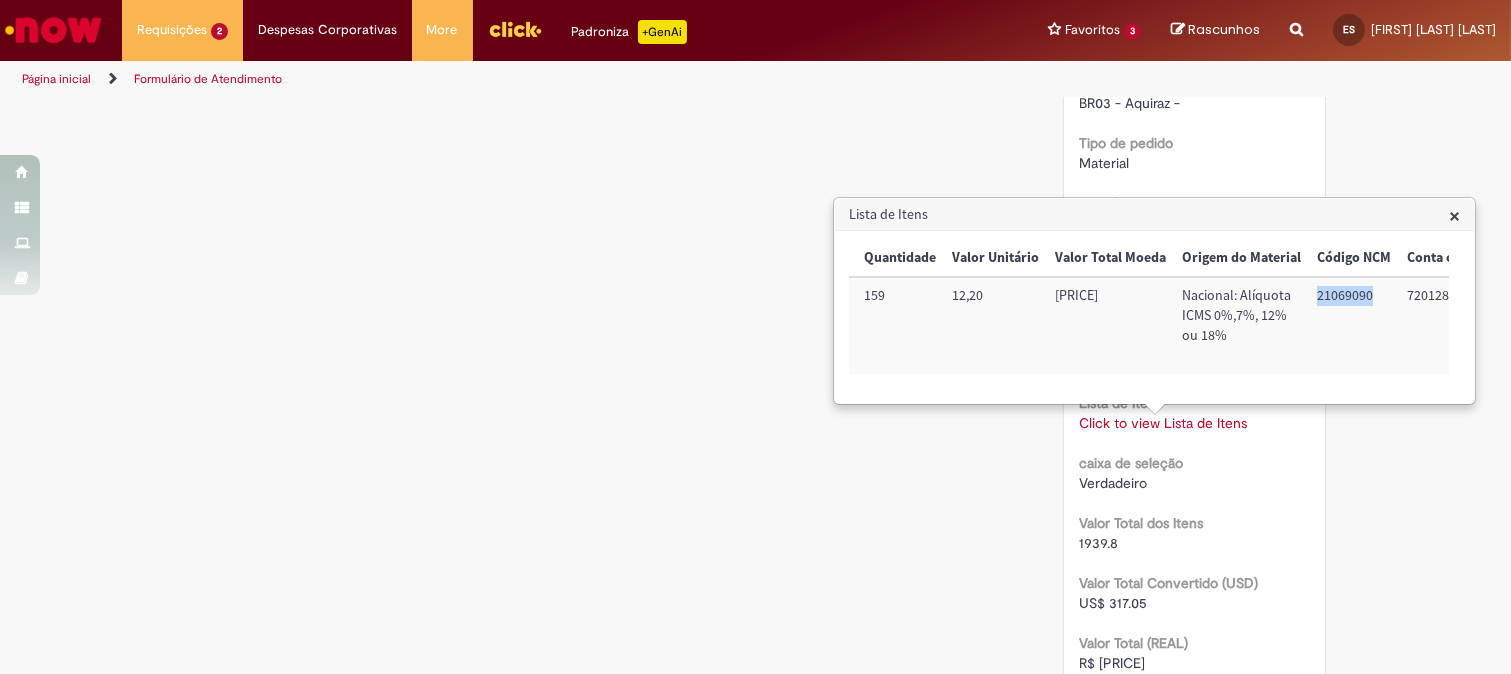 drag, startPoint x: 1311, startPoint y: 293, endPoint x: 1373, endPoint y: 295, distance: 62.03225 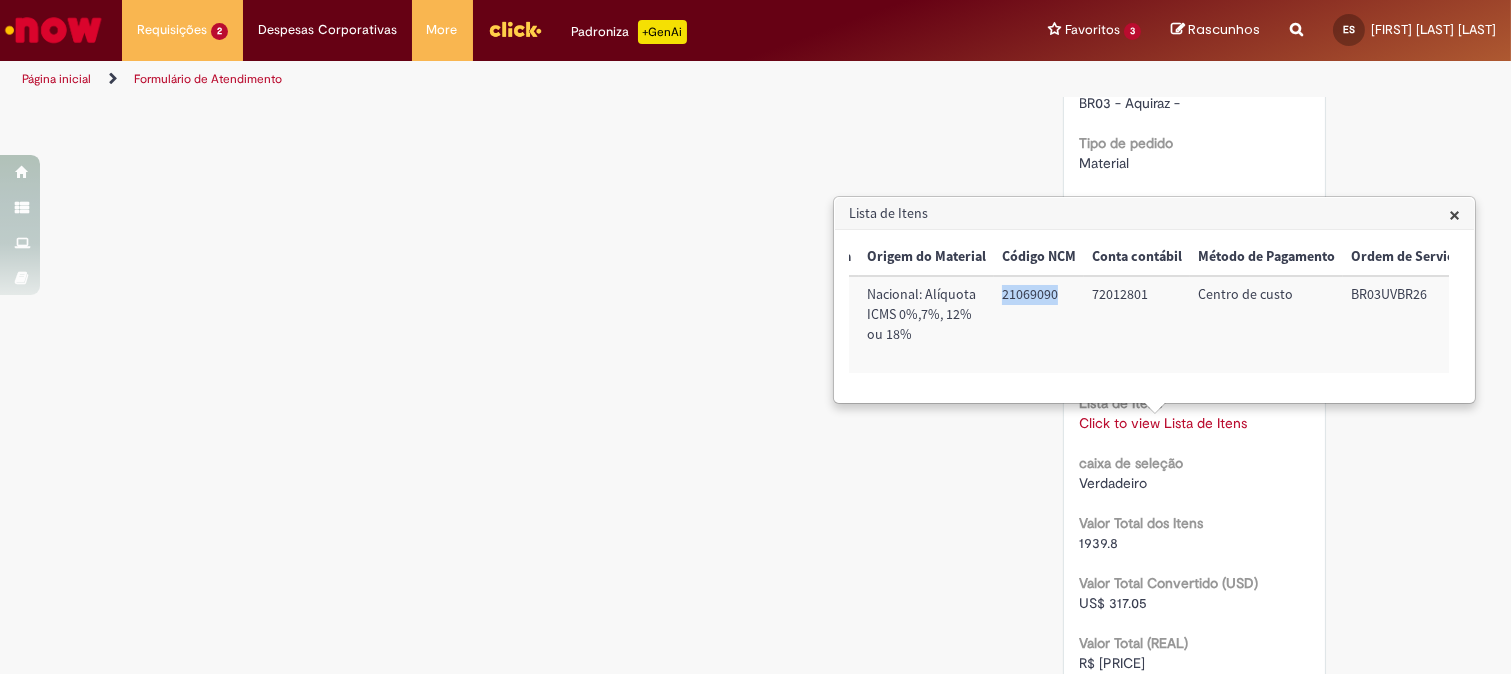 scroll, scrollTop: 0, scrollLeft: 807, axis: horizontal 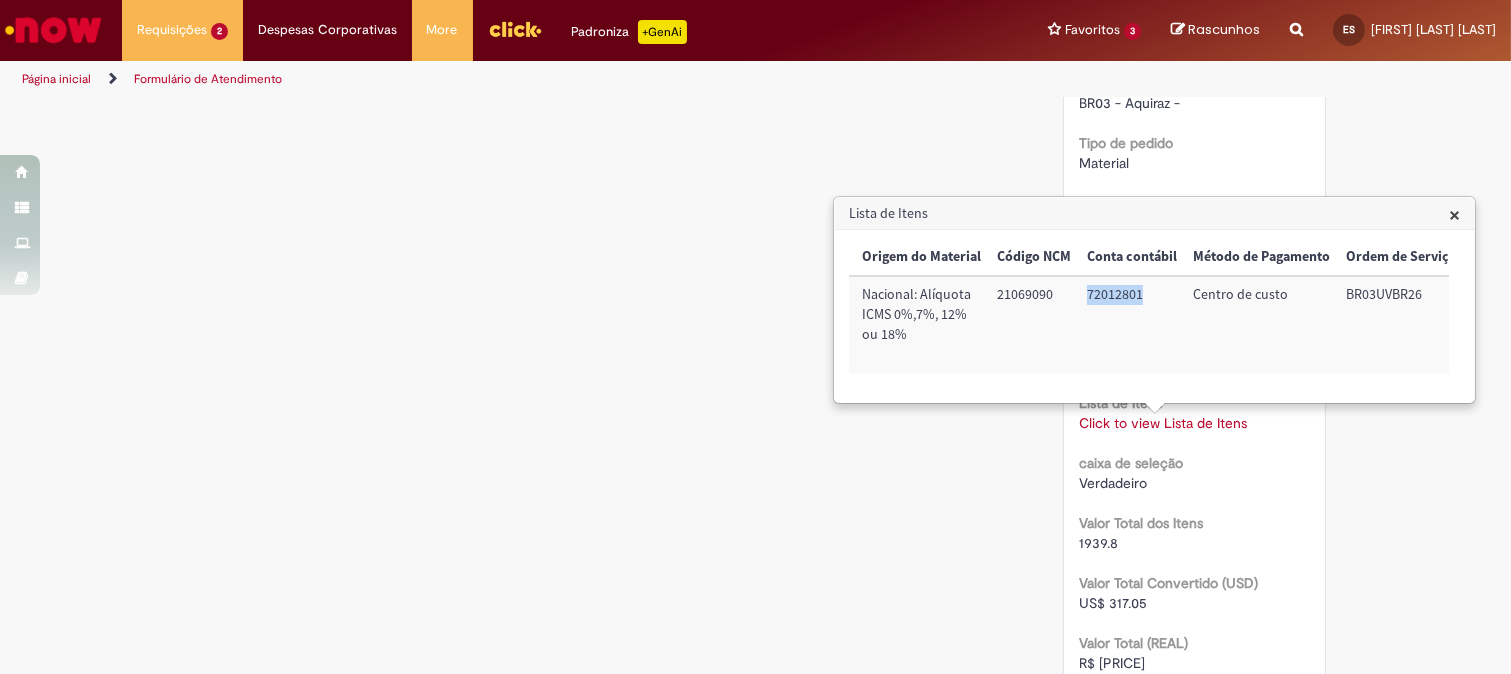 drag, startPoint x: 1077, startPoint y: 293, endPoint x: 1147, endPoint y: 291, distance: 70.028564 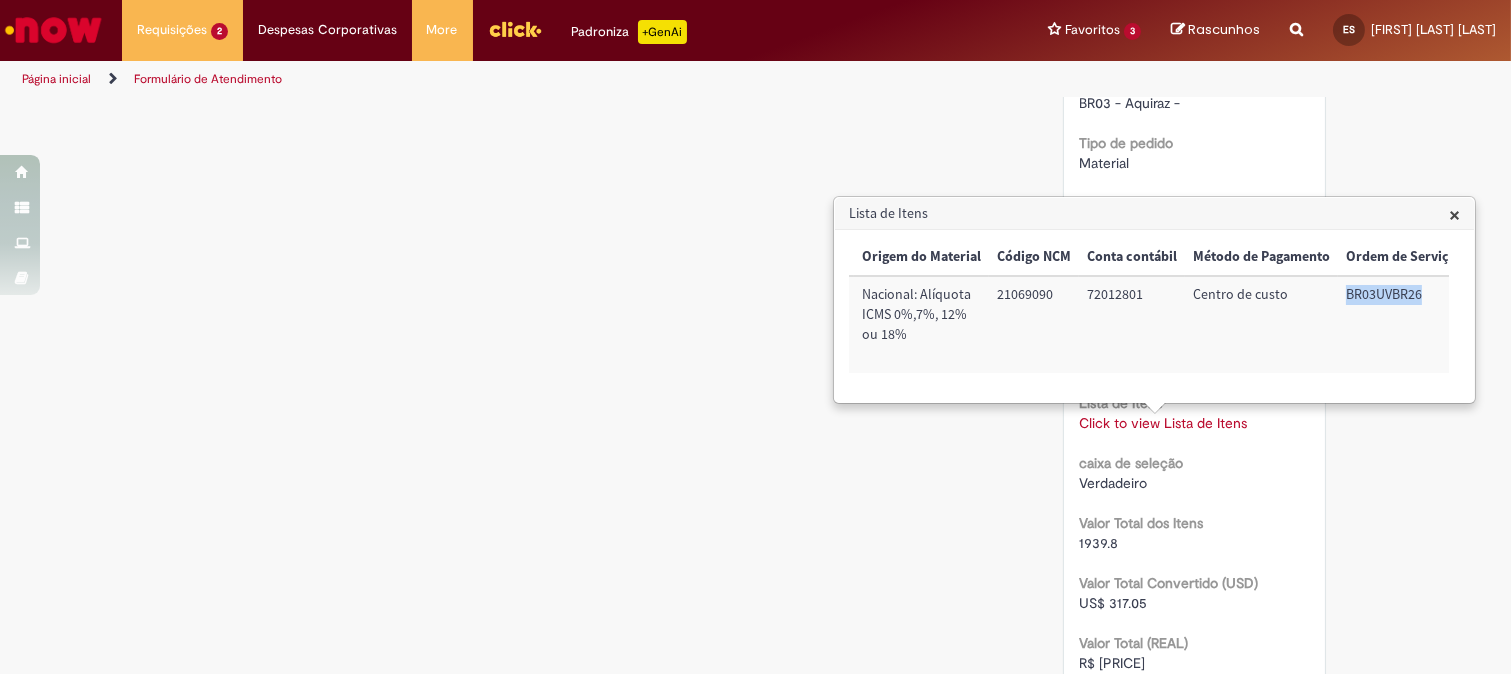 drag, startPoint x: 1334, startPoint y: 291, endPoint x: 1426, endPoint y: 292, distance: 92.00543 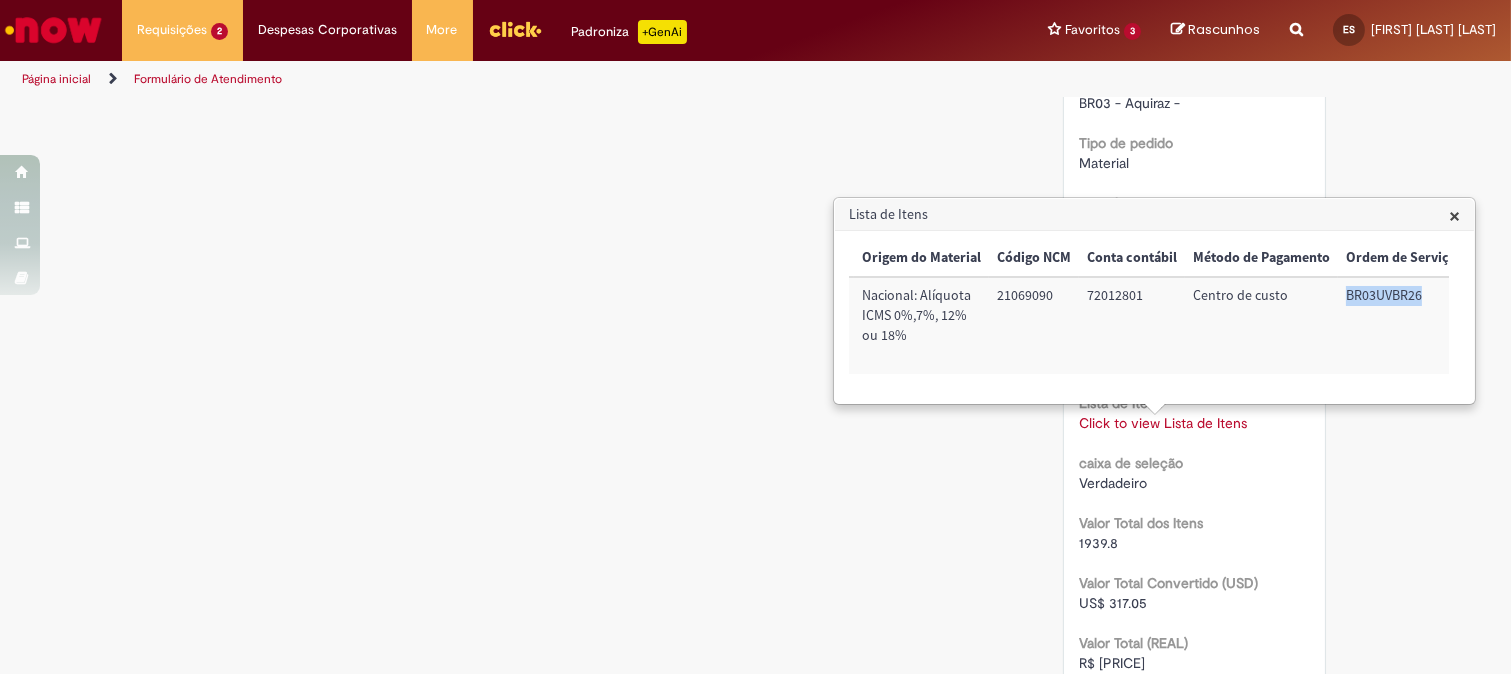 click on "×" at bounding box center (1454, 215) 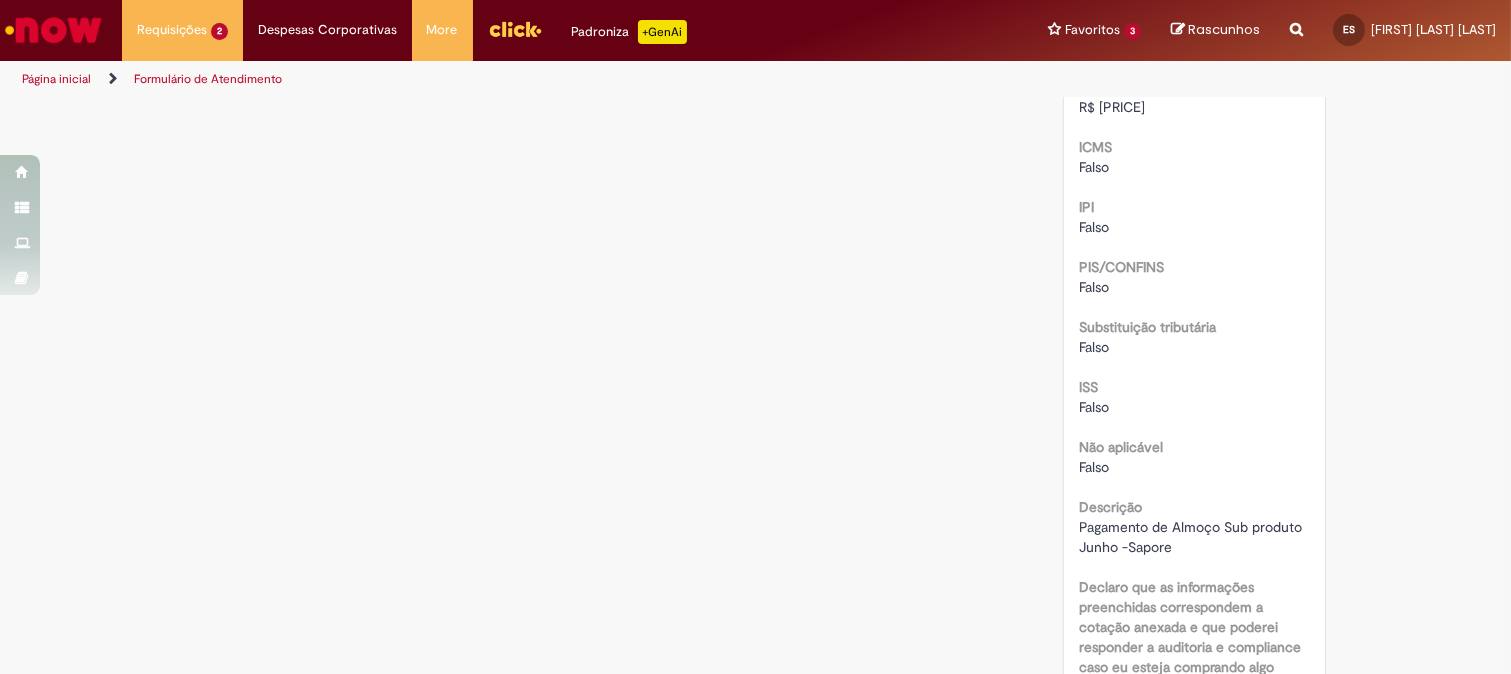 scroll, scrollTop: 2333, scrollLeft: 0, axis: vertical 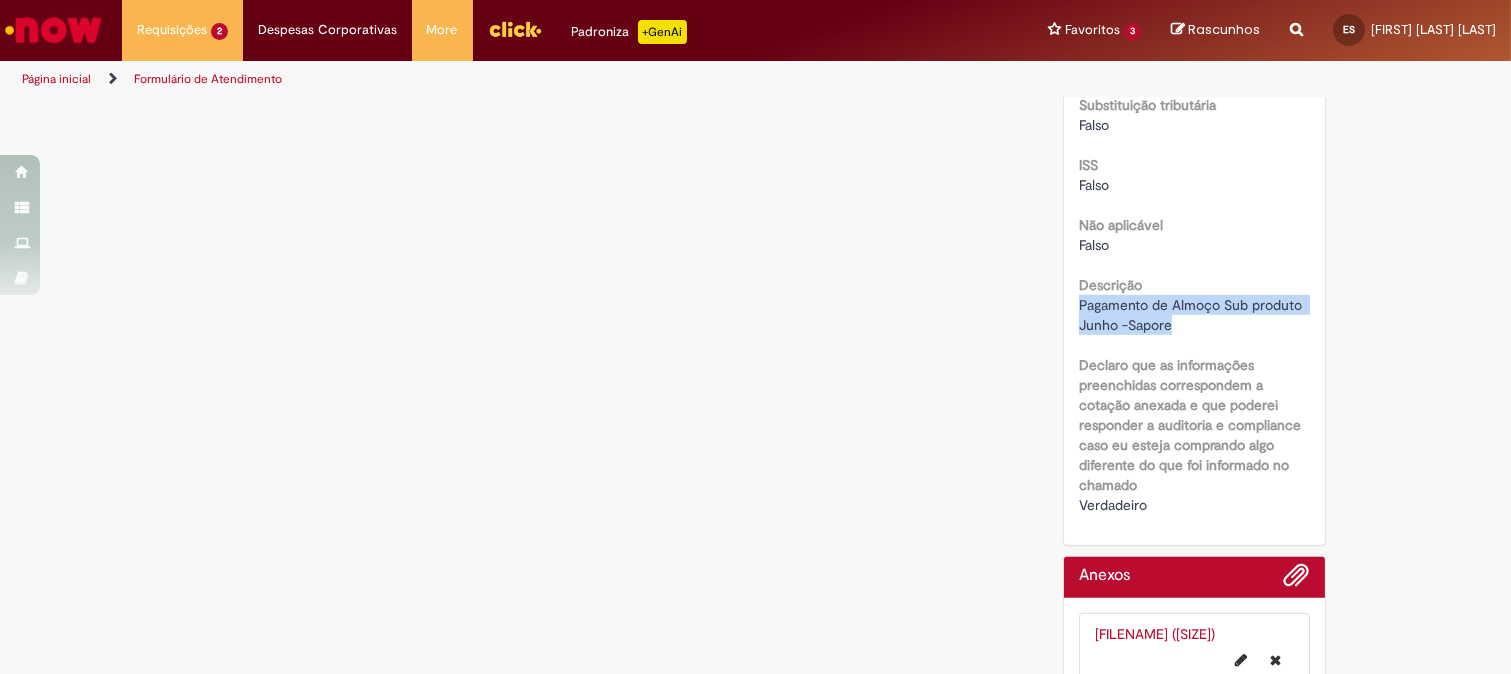 drag, startPoint x: 1068, startPoint y: 314, endPoint x: 1191, endPoint y: 342, distance: 126.146736 